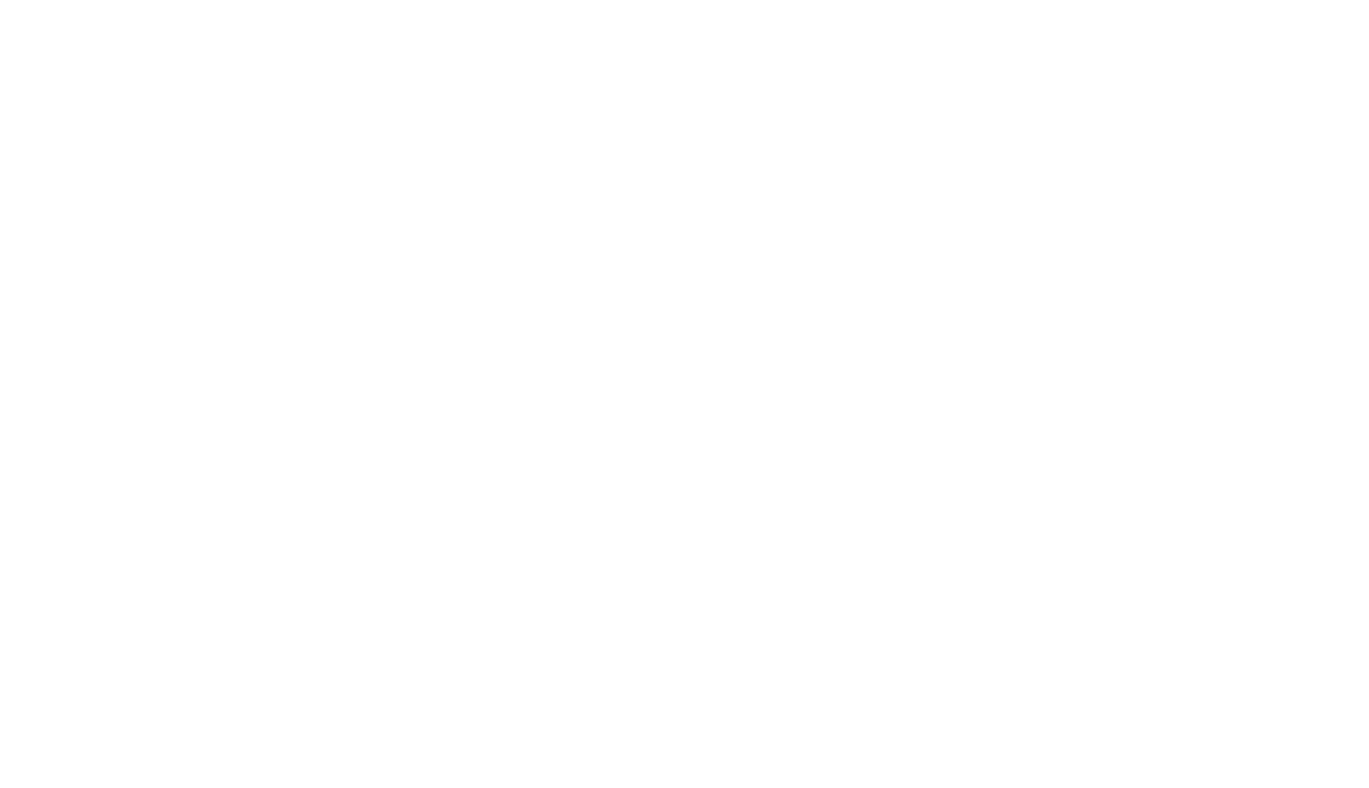 scroll, scrollTop: 0, scrollLeft: 0, axis: both 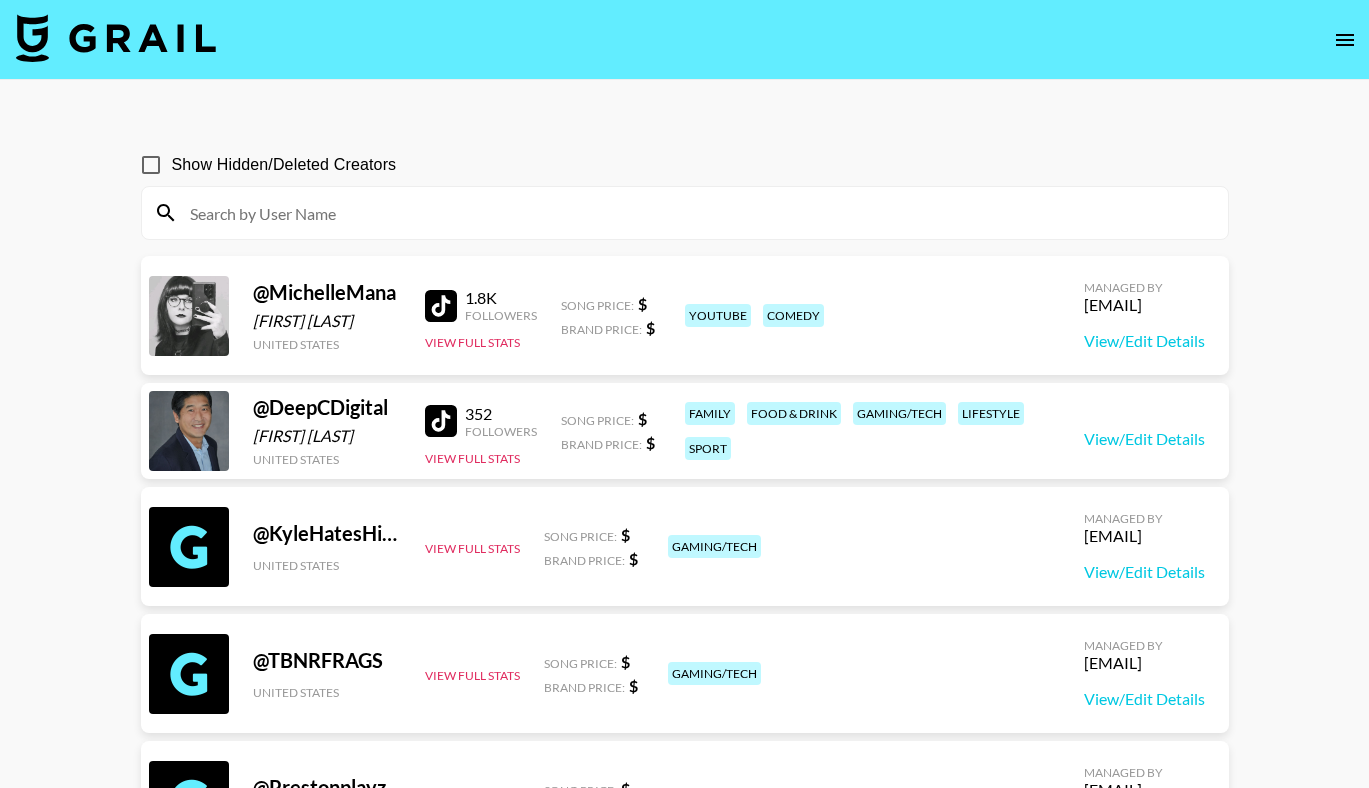 click 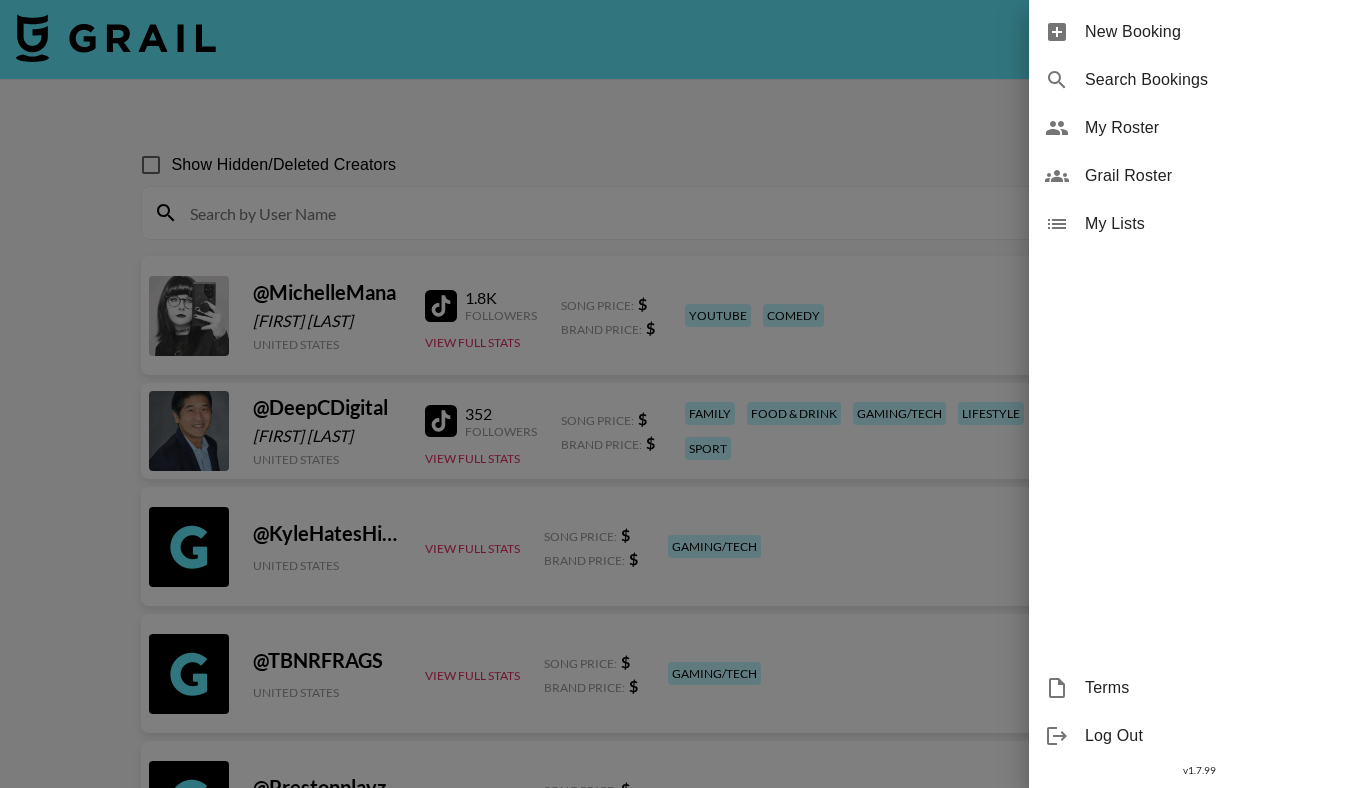 click on "My Roster" at bounding box center (1219, 128) 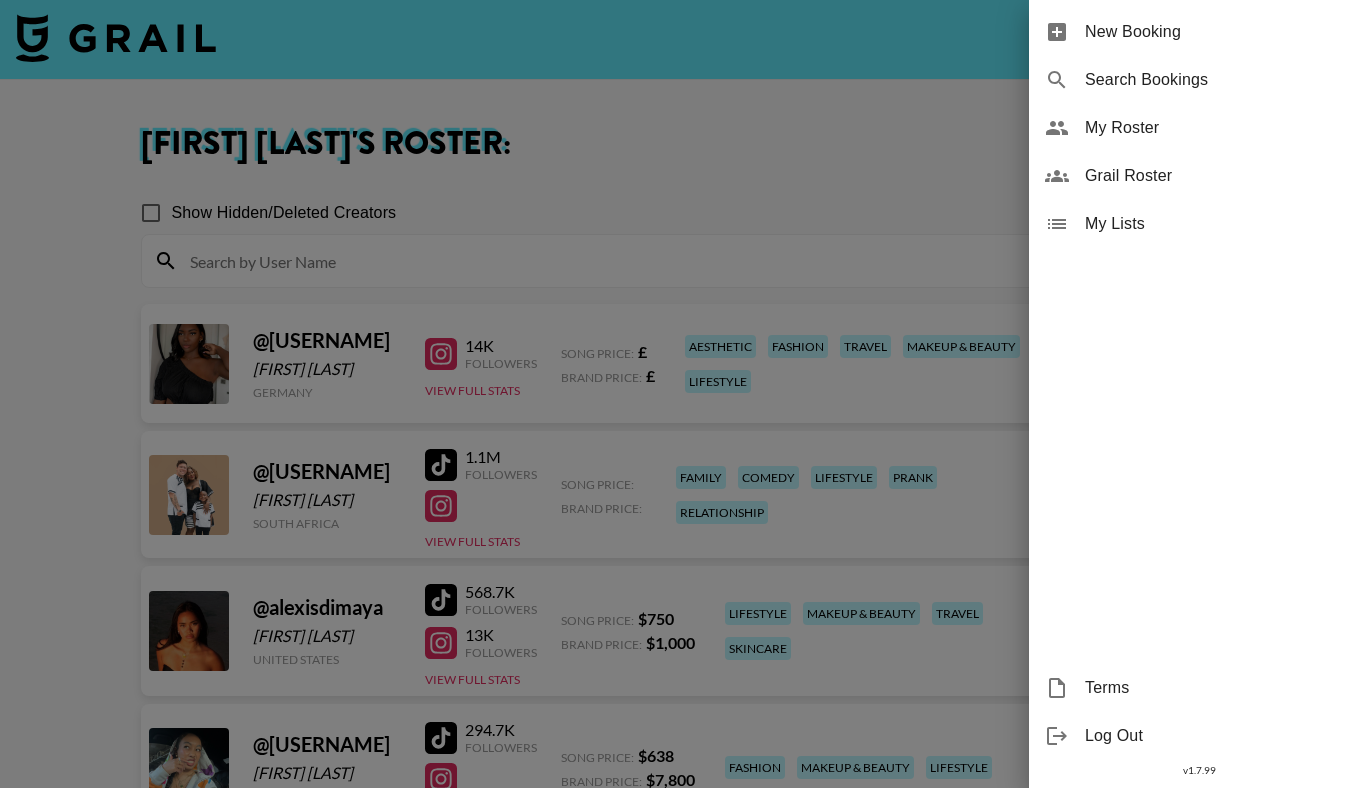 click at bounding box center (684, 394) 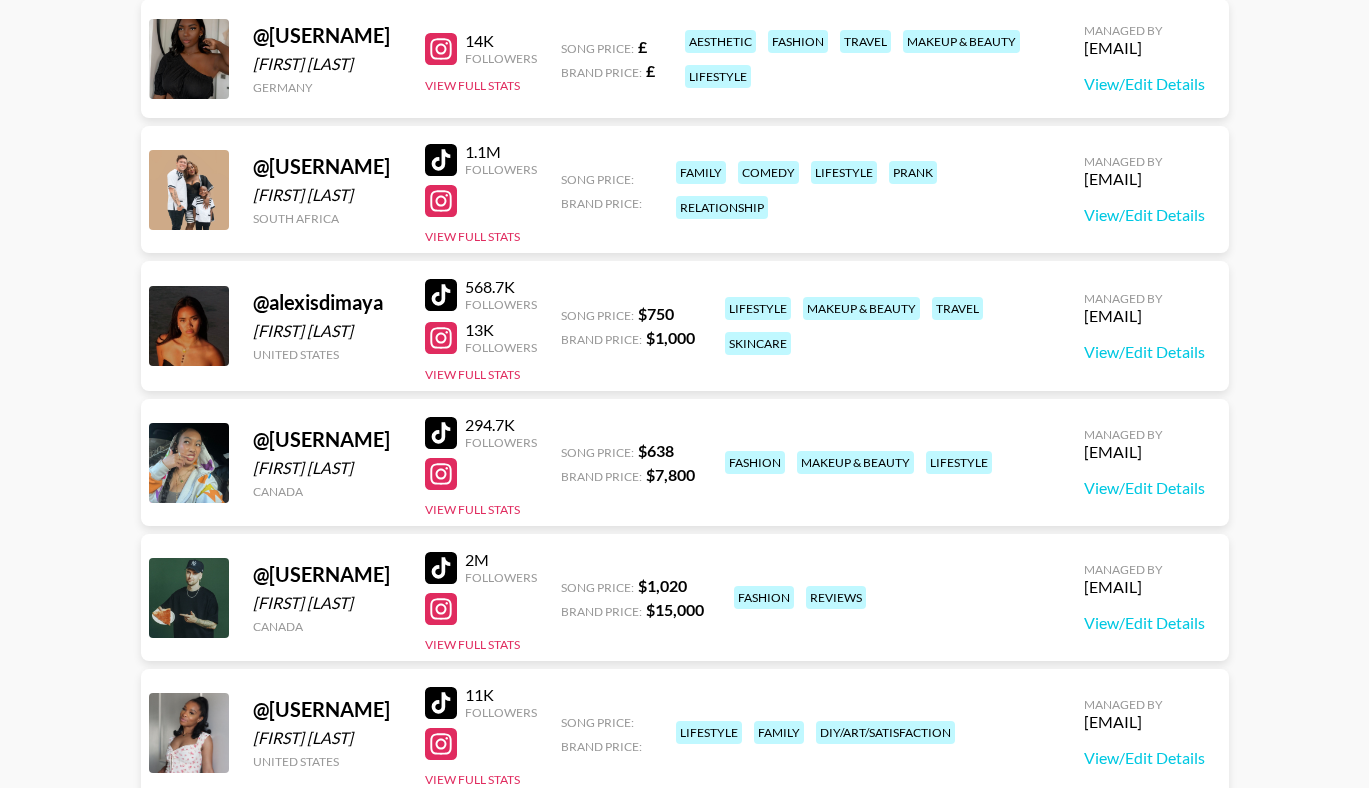 scroll, scrollTop: 310, scrollLeft: 0, axis: vertical 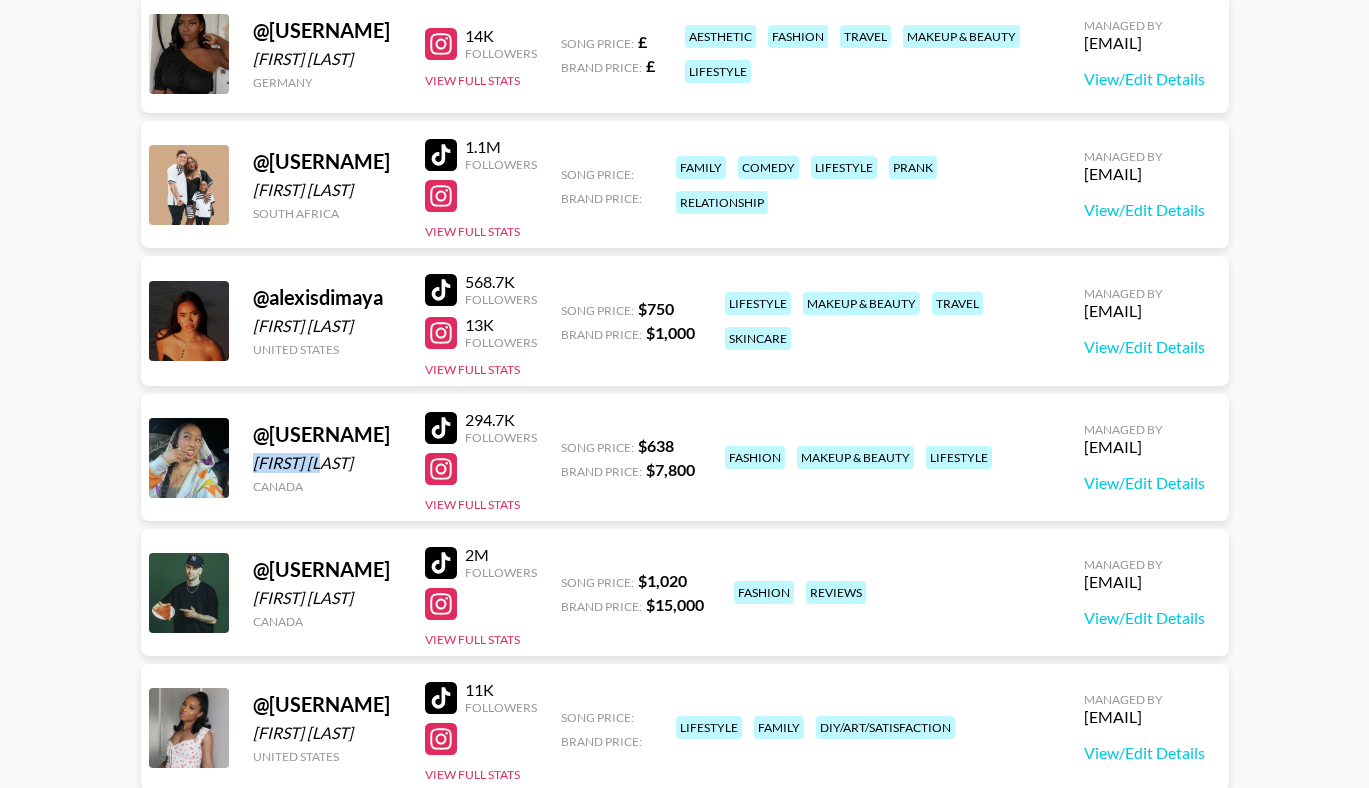 drag, startPoint x: 252, startPoint y: 466, endPoint x: 341, endPoint y: 468, distance: 89.02247 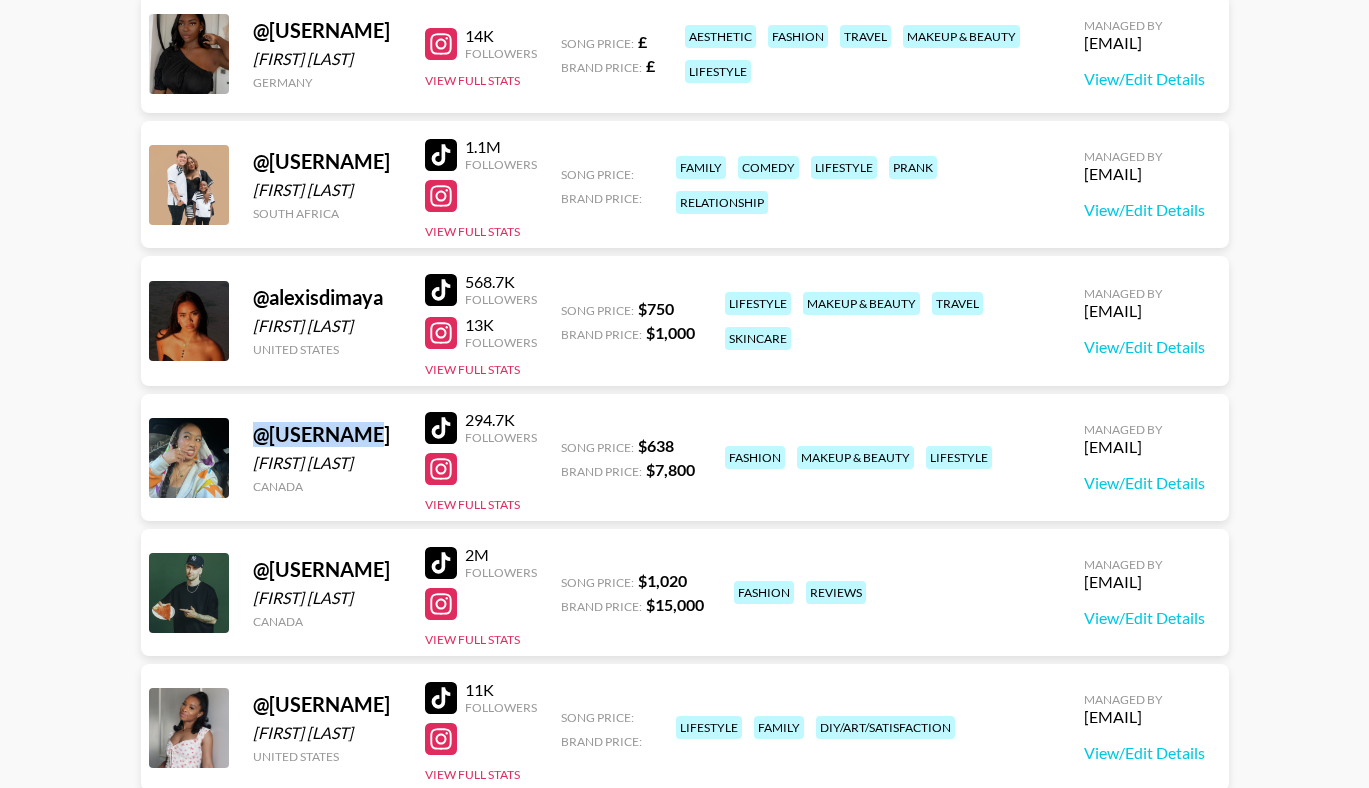 drag, startPoint x: 252, startPoint y: 433, endPoint x: 362, endPoint y: 433, distance: 110 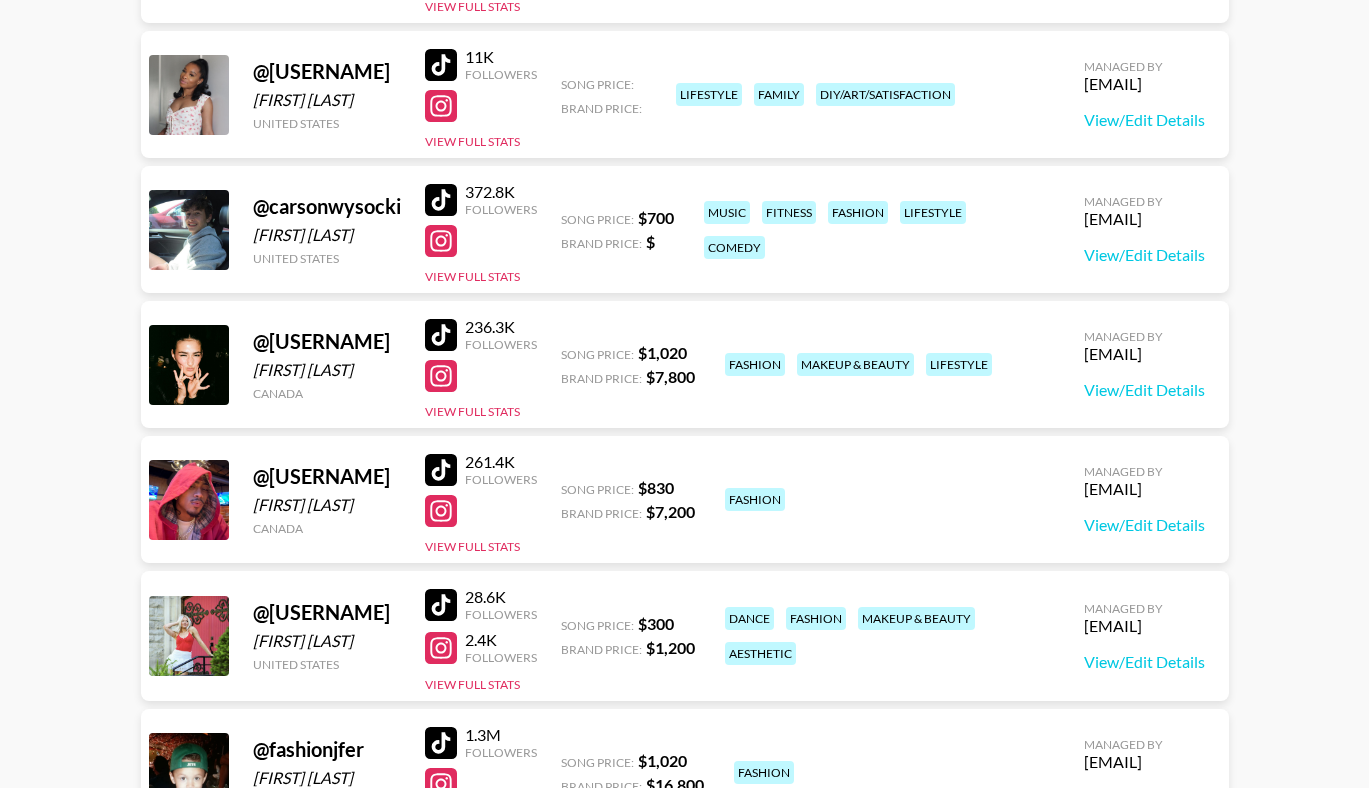 scroll, scrollTop: 948, scrollLeft: 0, axis: vertical 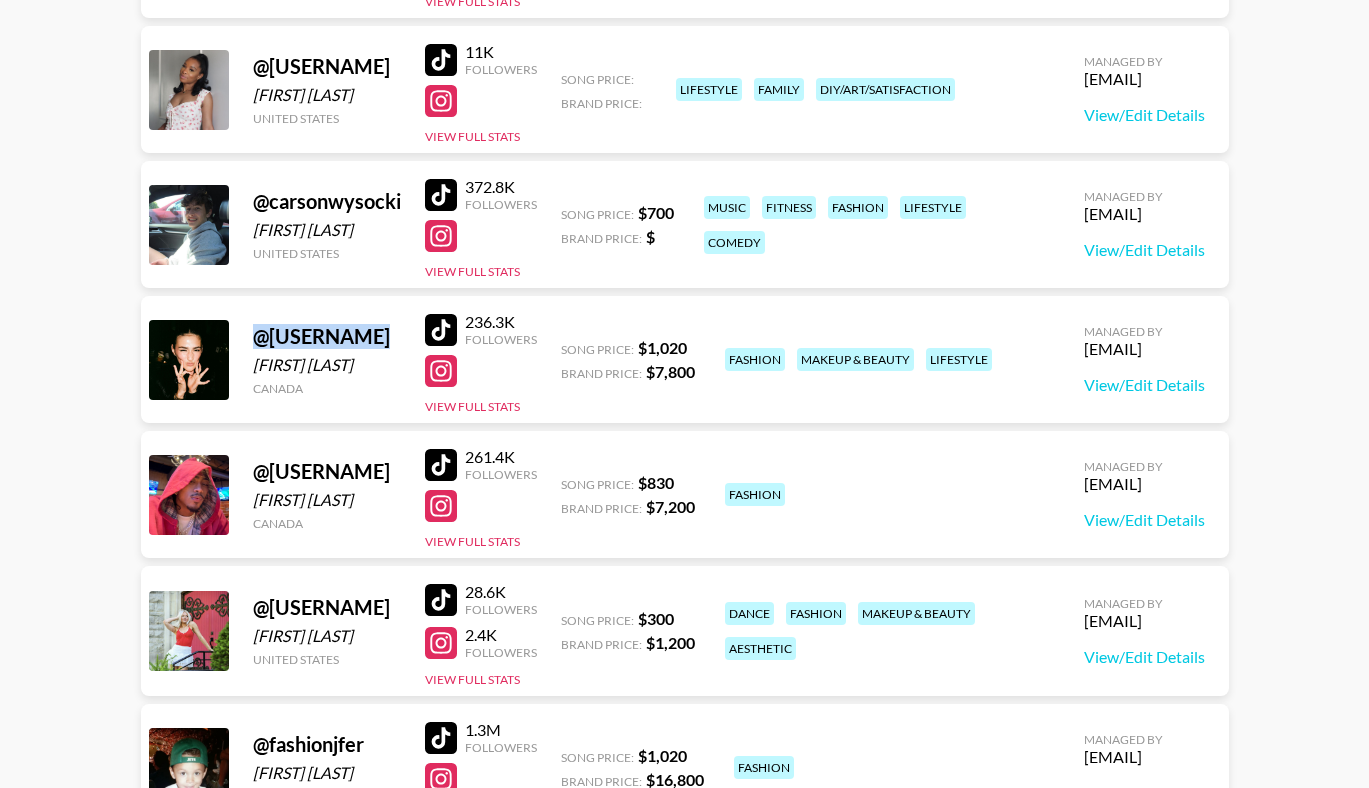 drag, startPoint x: 251, startPoint y: 339, endPoint x: 396, endPoint y: 330, distance: 145.27904 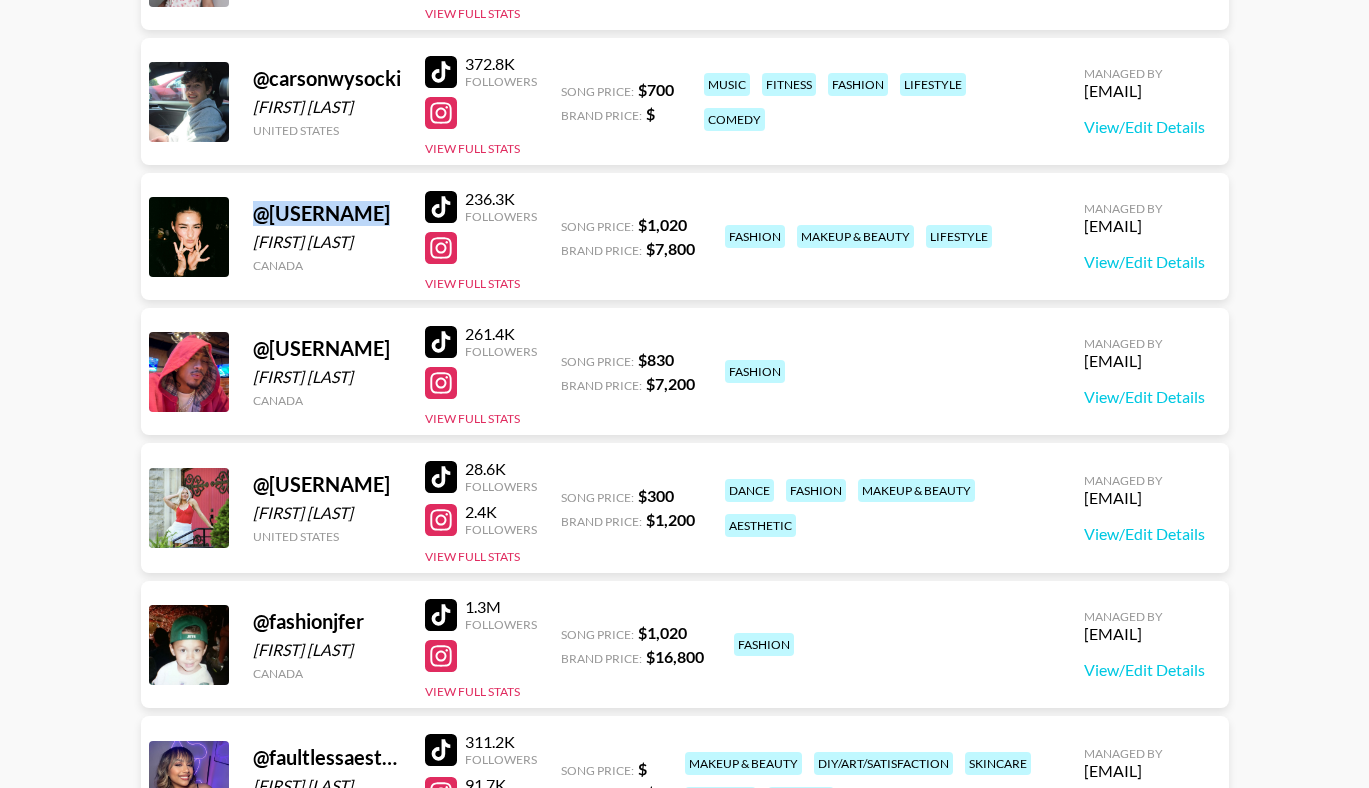 scroll, scrollTop: 1096, scrollLeft: 0, axis: vertical 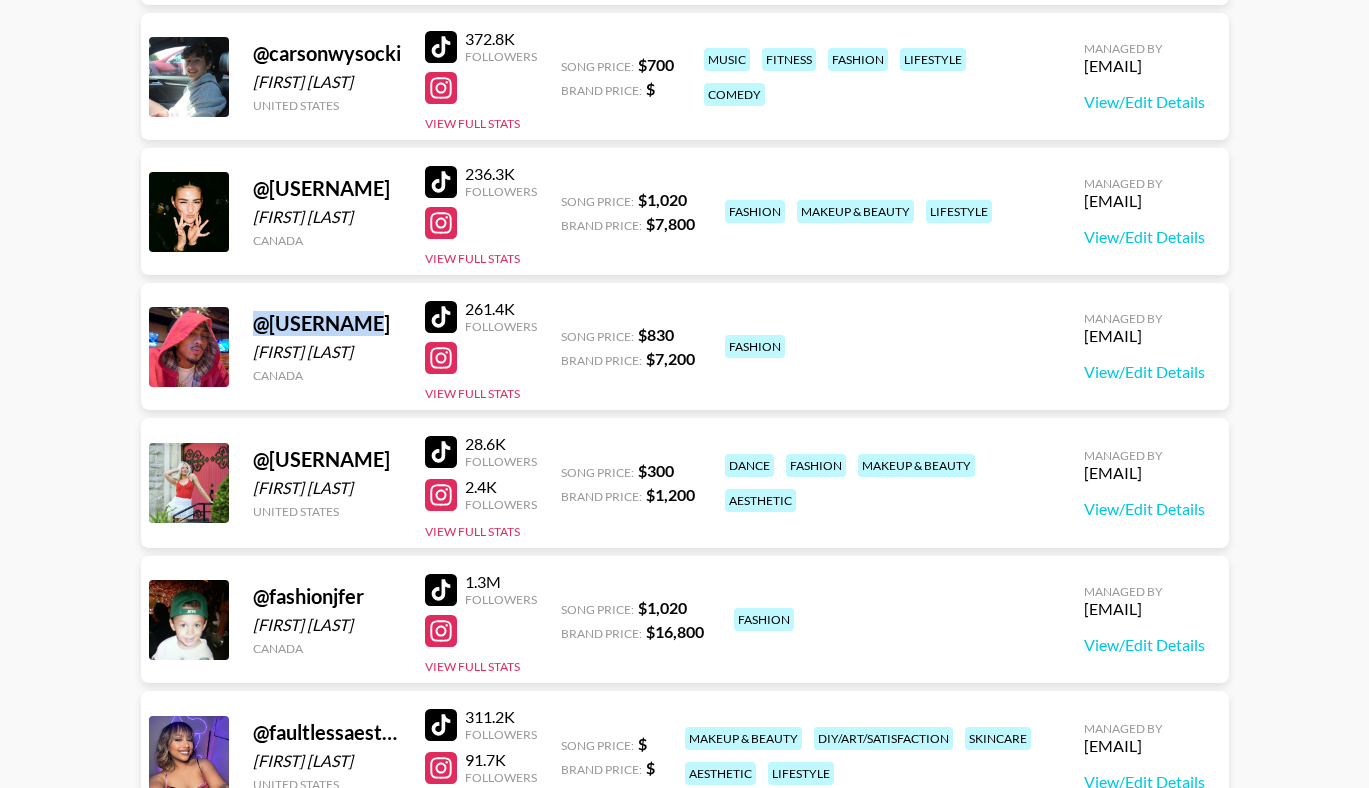 drag, startPoint x: 255, startPoint y: 323, endPoint x: 381, endPoint y: 325, distance: 126.01587 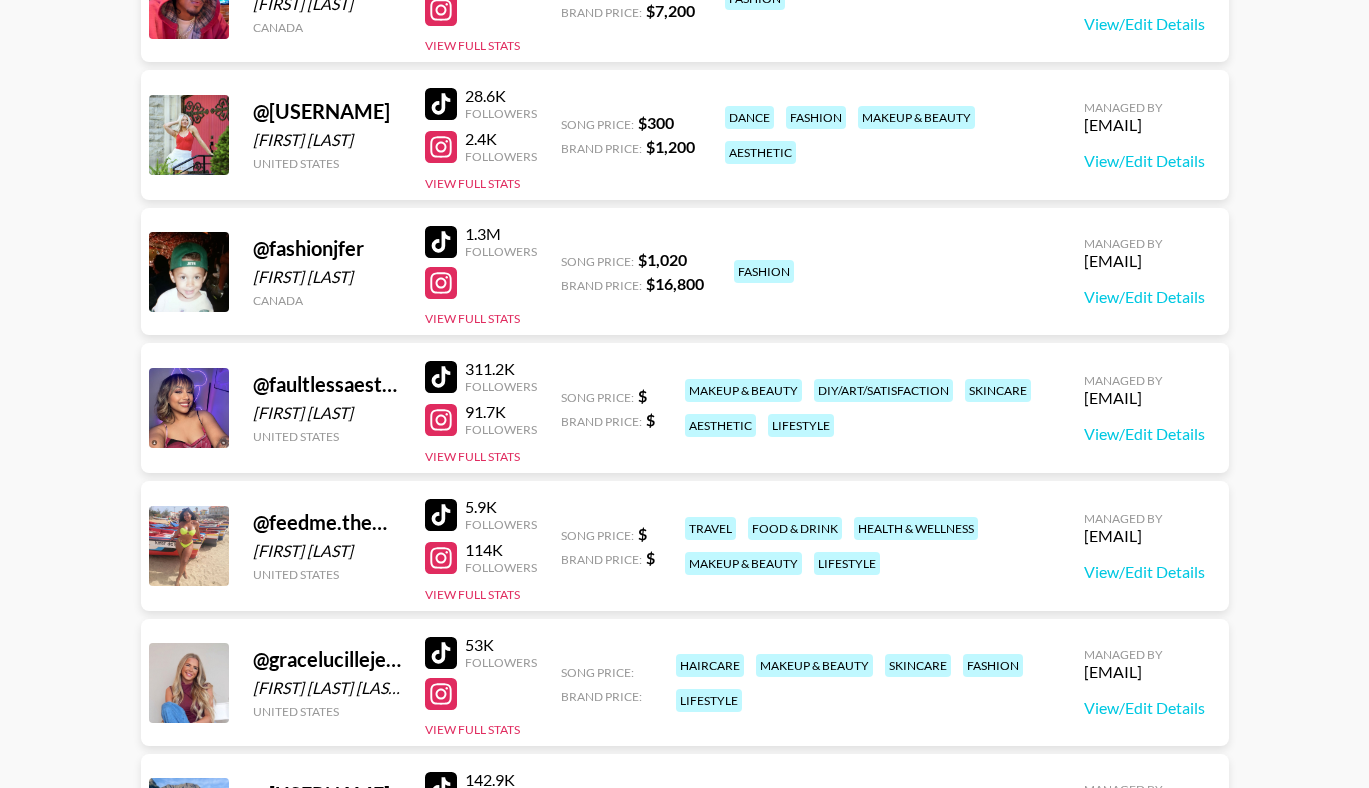 scroll, scrollTop: 1452, scrollLeft: 0, axis: vertical 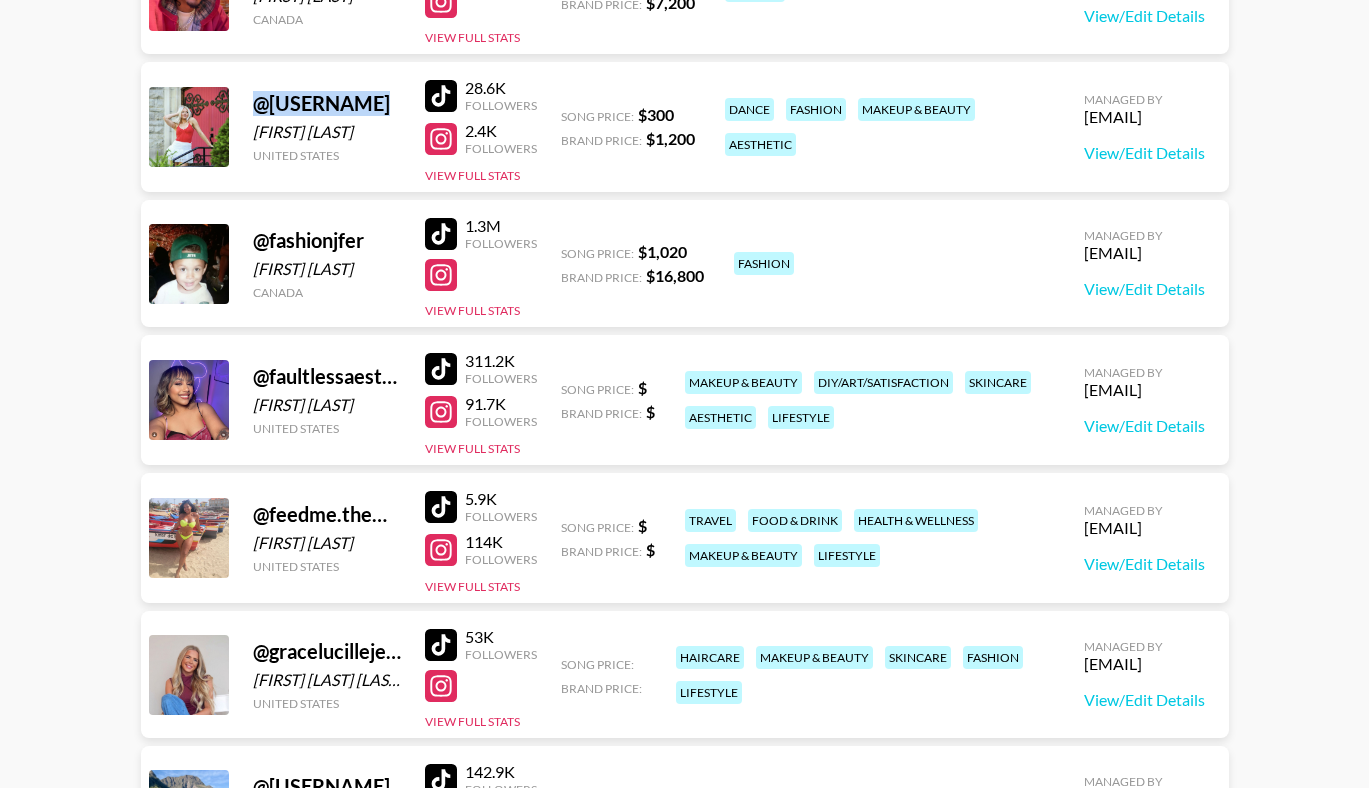 drag, startPoint x: 249, startPoint y: 104, endPoint x: 370, endPoint y: 103, distance: 121.004135 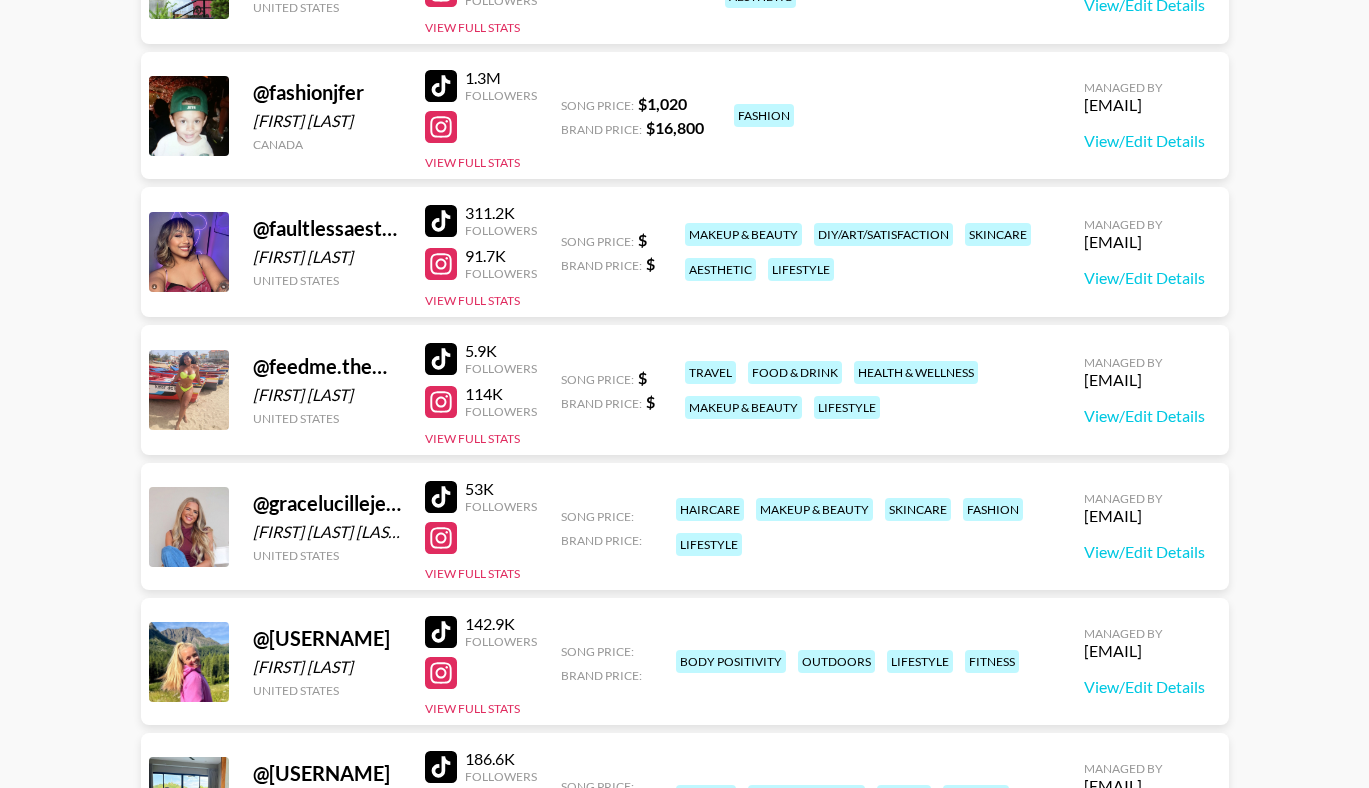 scroll, scrollTop: 1602, scrollLeft: 0, axis: vertical 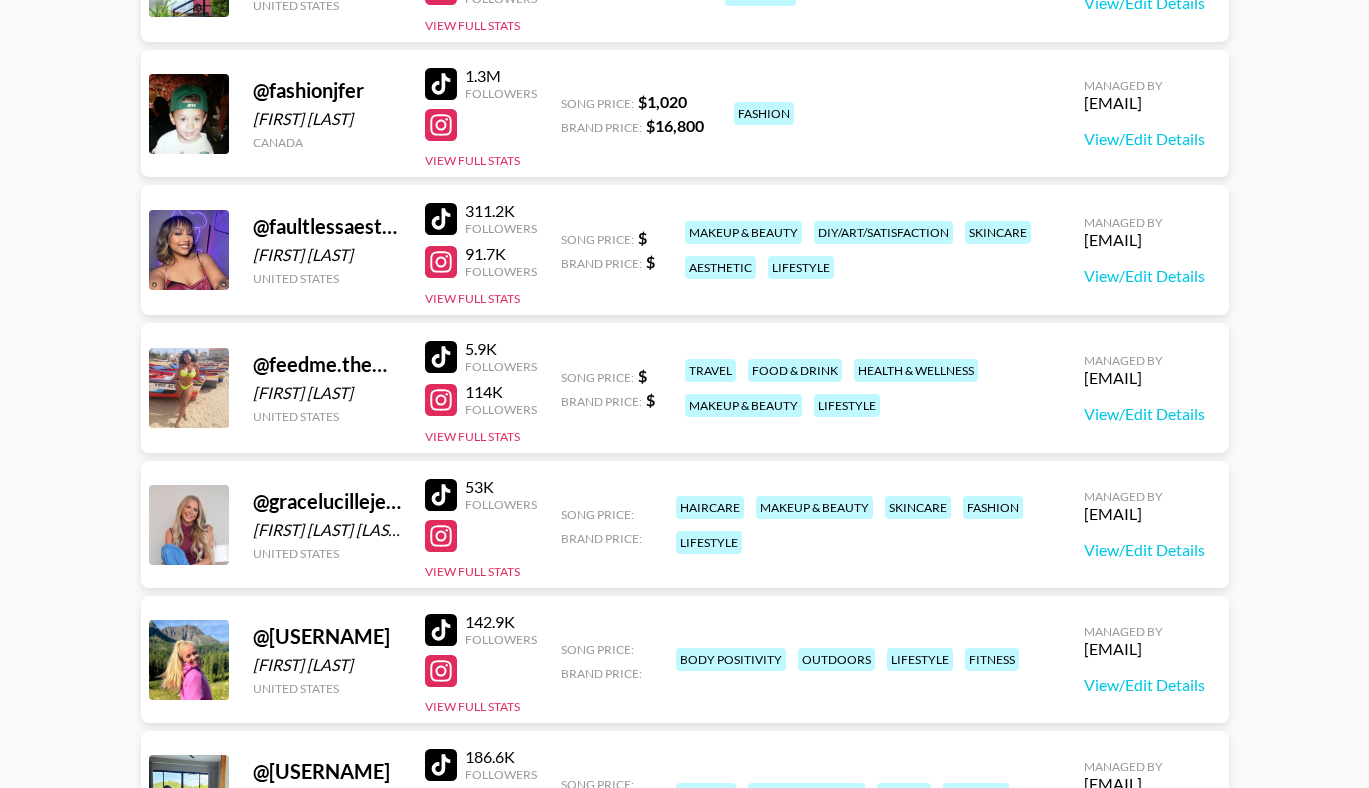 click at bounding box center [441, 84] 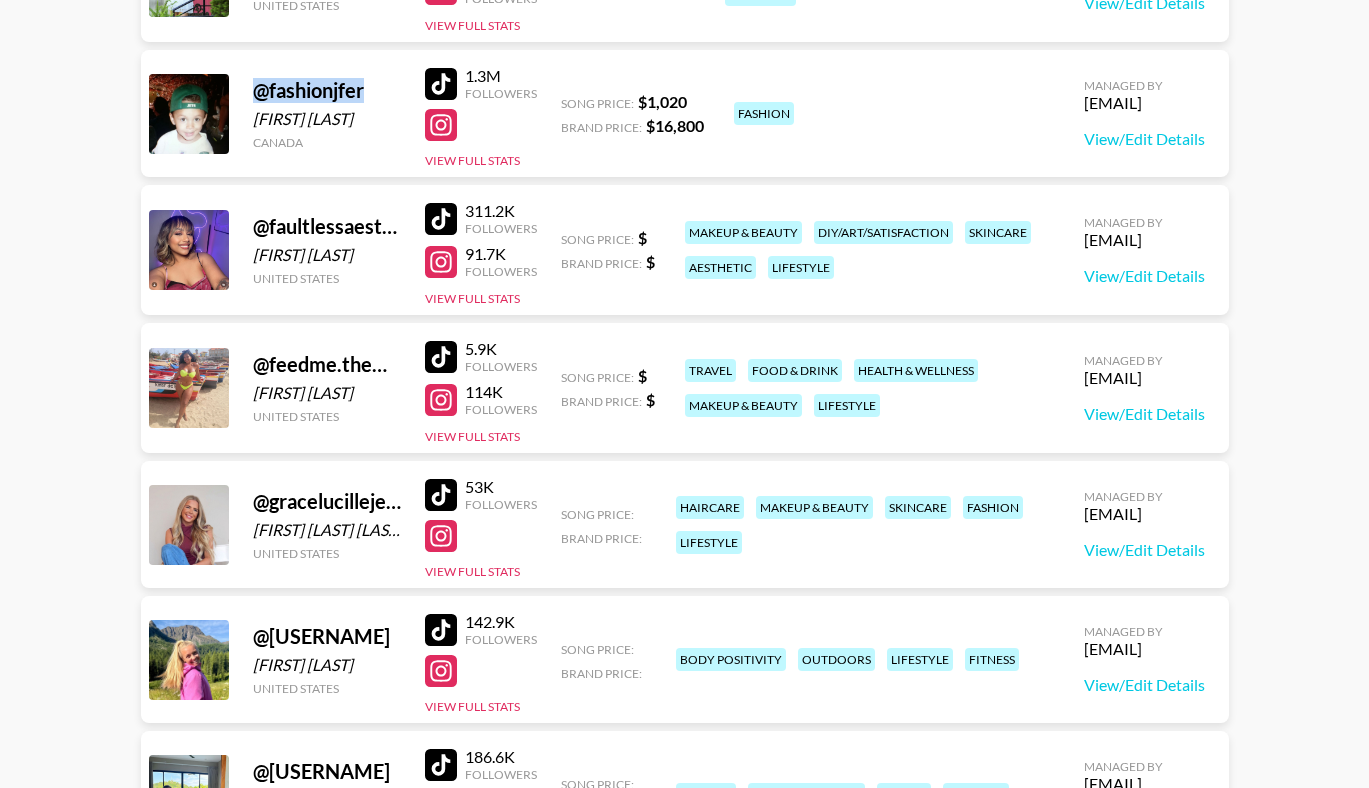 drag, startPoint x: 256, startPoint y: 86, endPoint x: 377, endPoint y: 92, distance: 121.14867 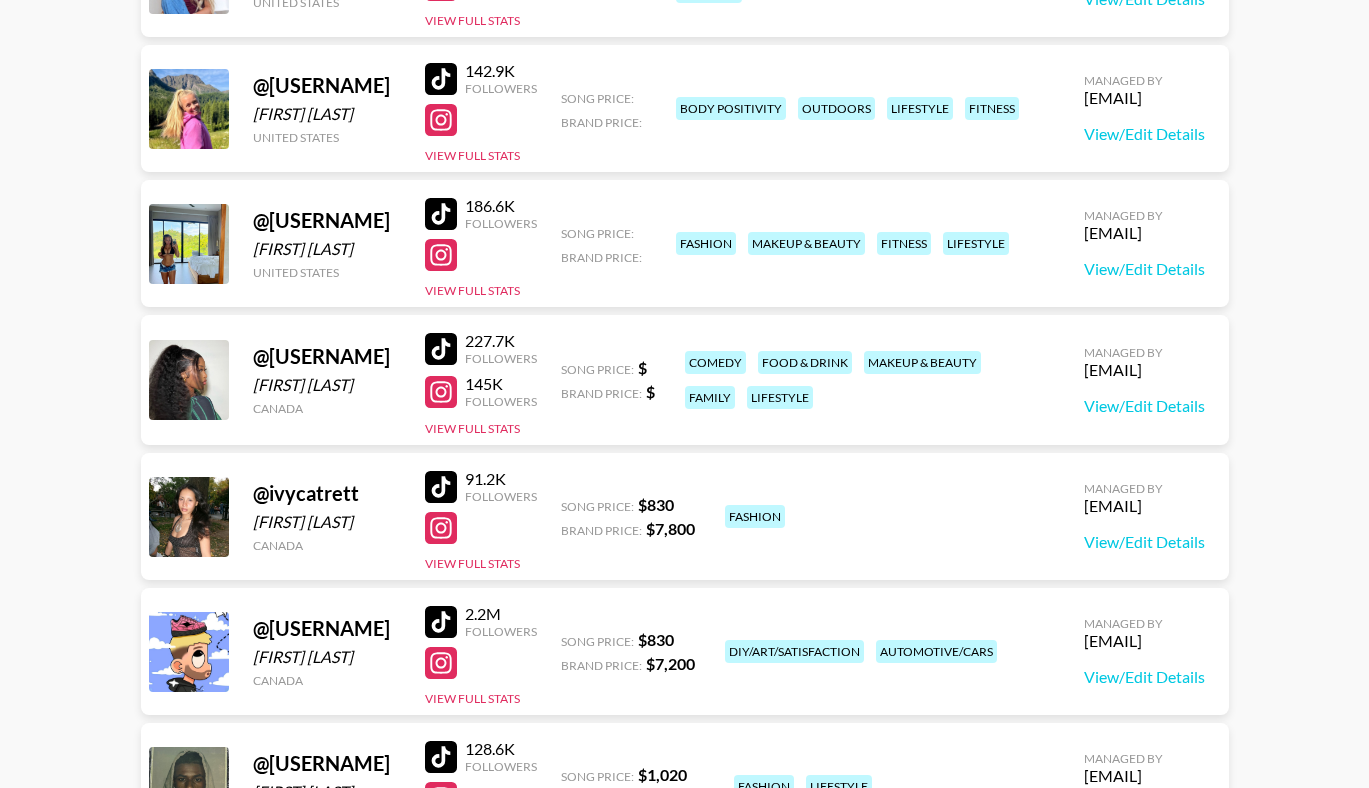 scroll, scrollTop: 2157, scrollLeft: 0, axis: vertical 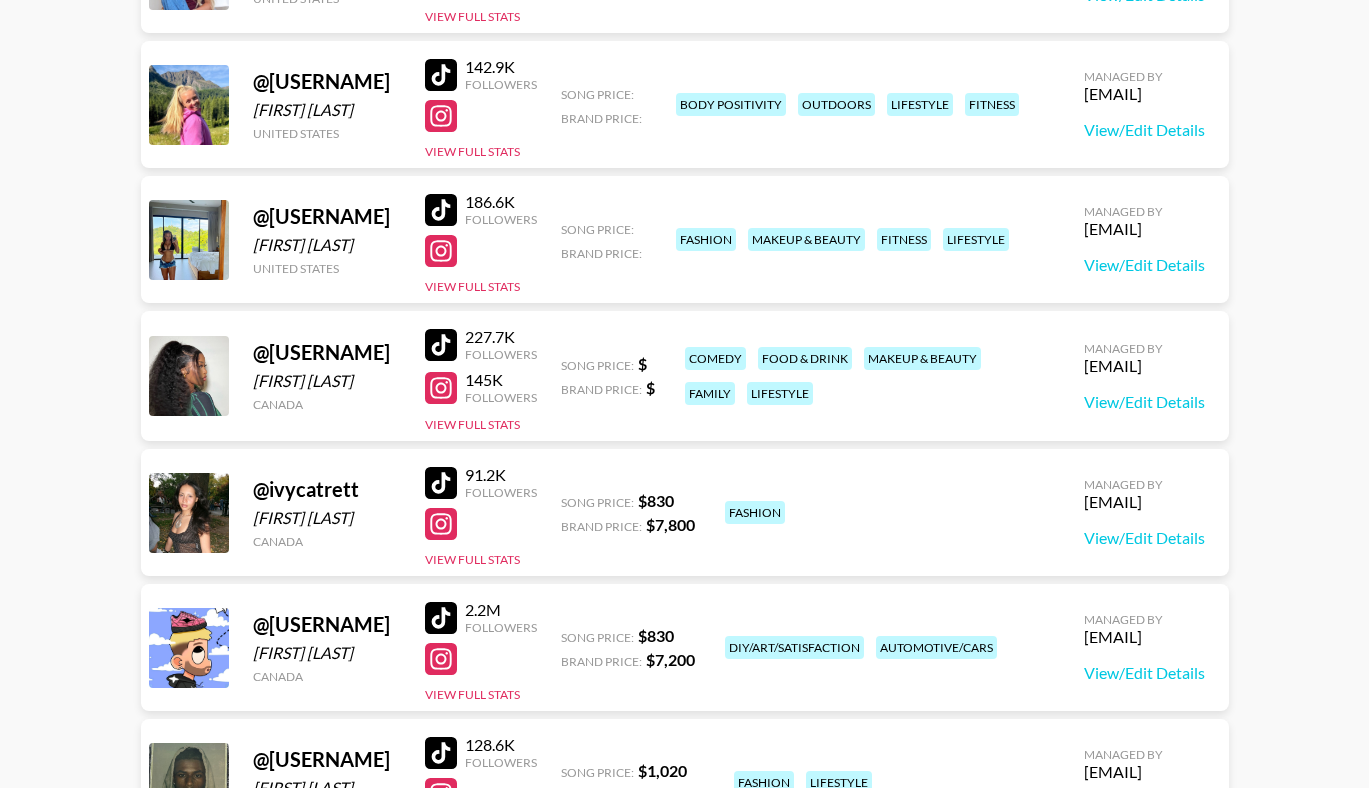 drag, startPoint x: 251, startPoint y: 222, endPoint x: 395, endPoint y: 220, distance: 144.01389 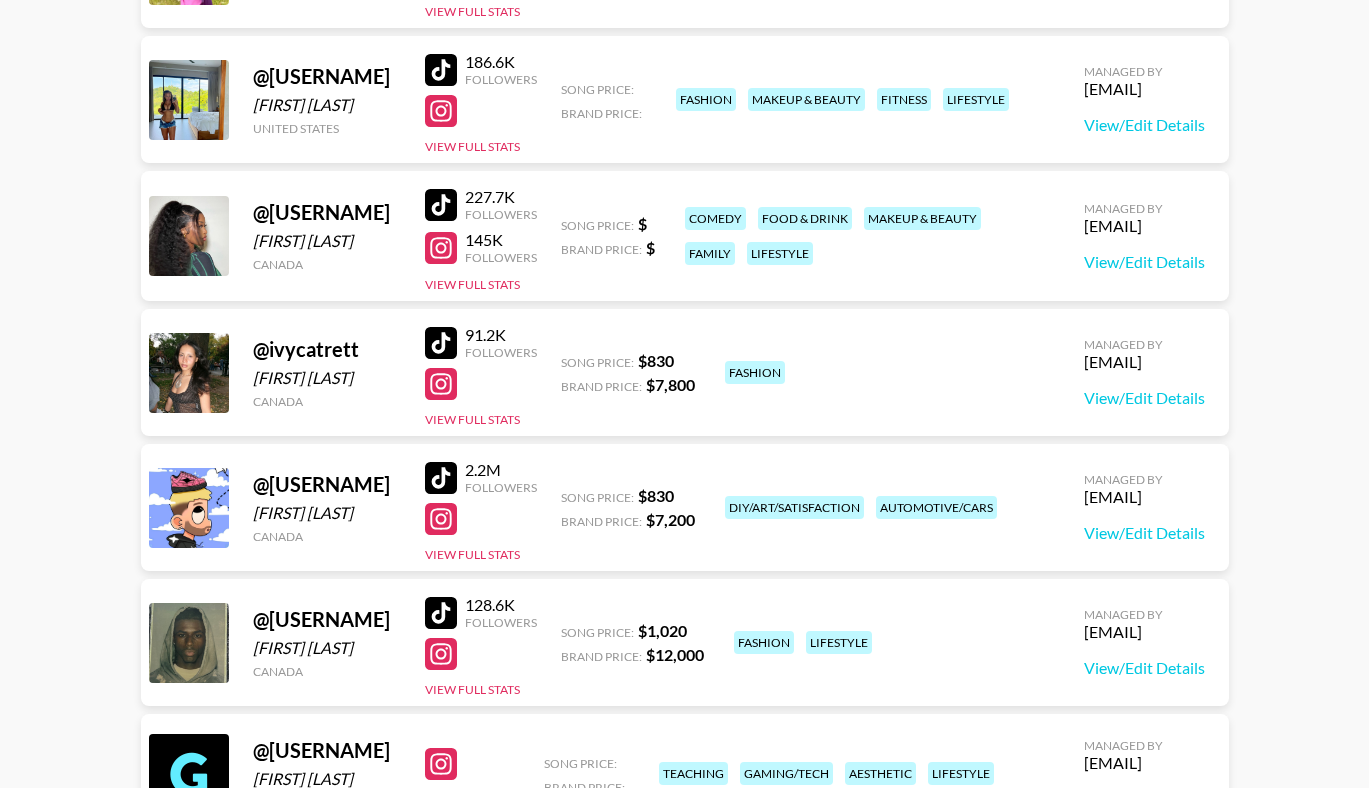 scroll, scrollTop: 2313, scrollLeft: 0, axis: vertical 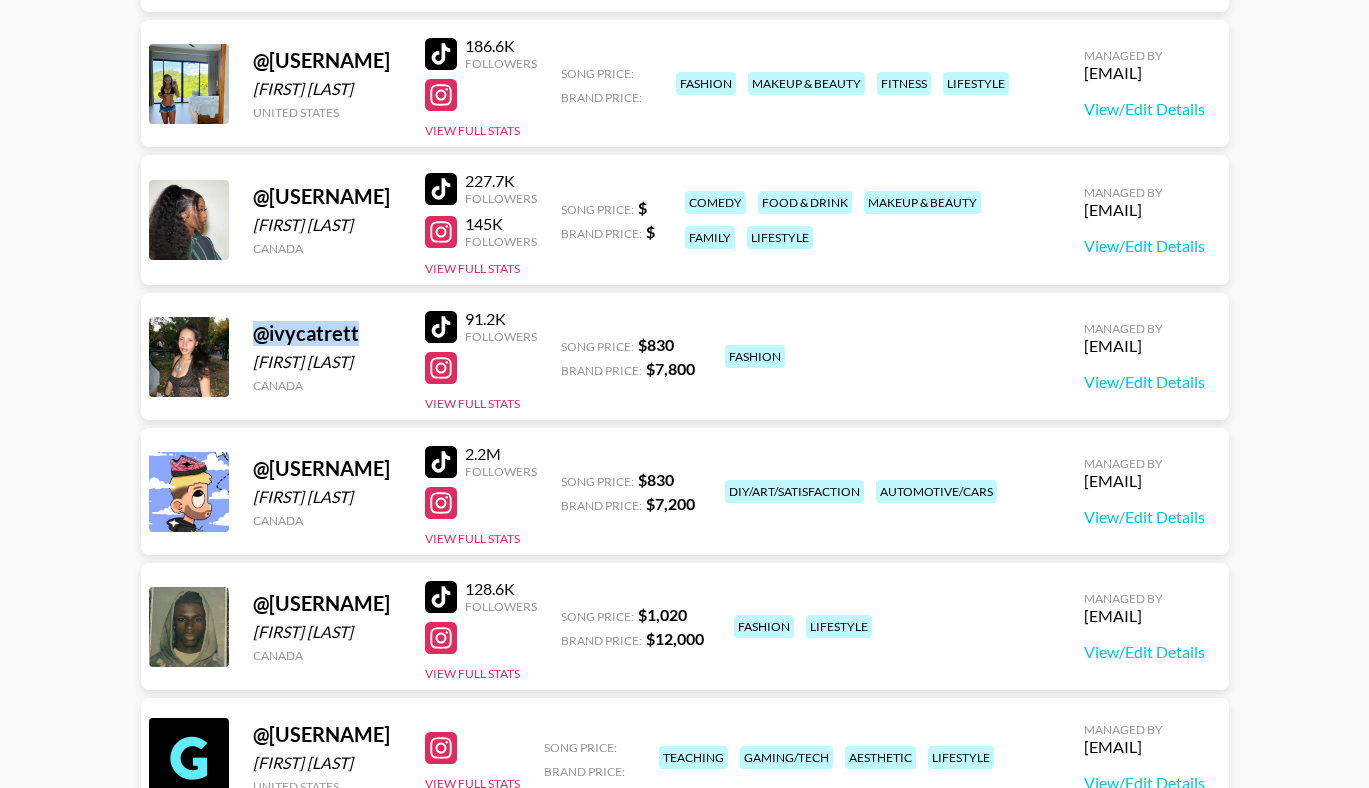 drag, startPoint x: 255, startPoint y: 330, endPoint x: 389, endPoint y: 330, distance: 134 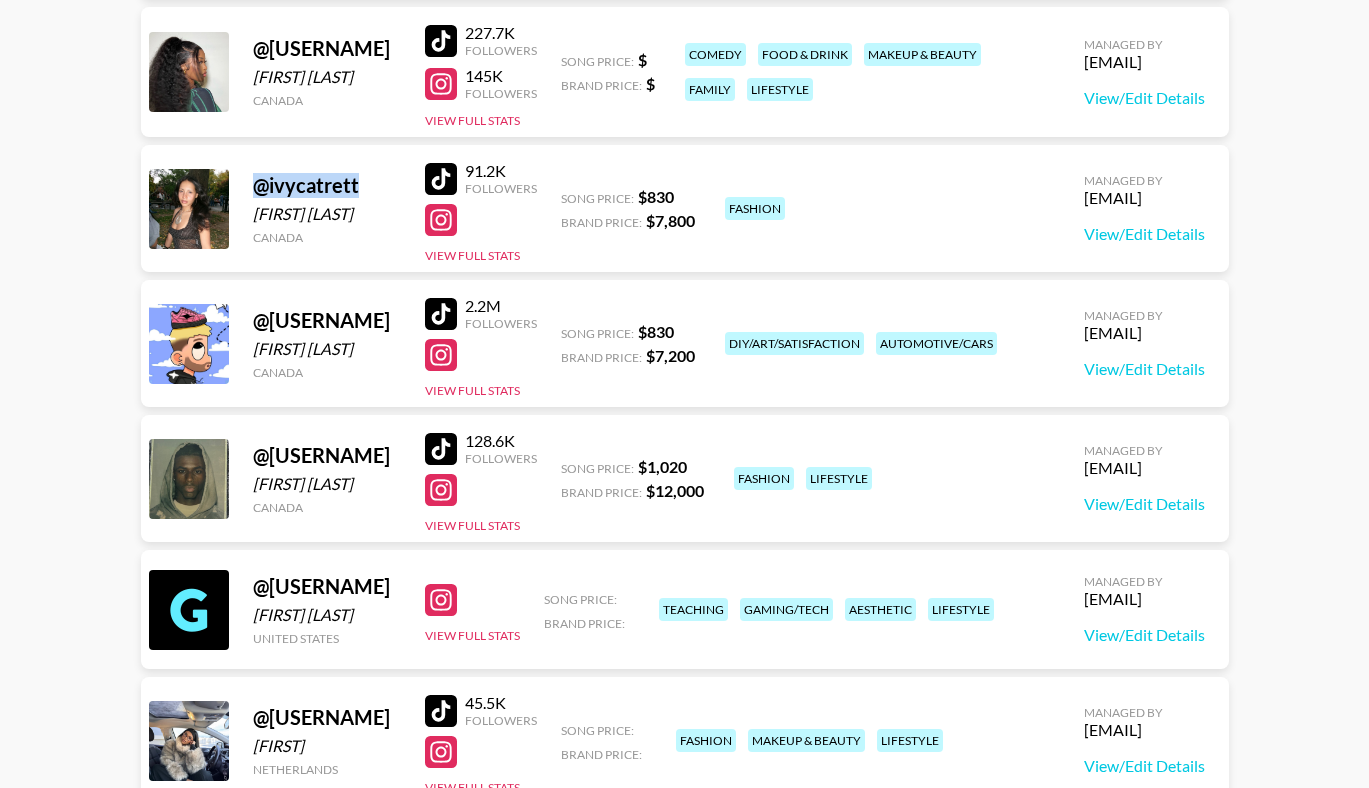 scroll, scrollTop: 2500, scrollLeft: 0, axis: vertical 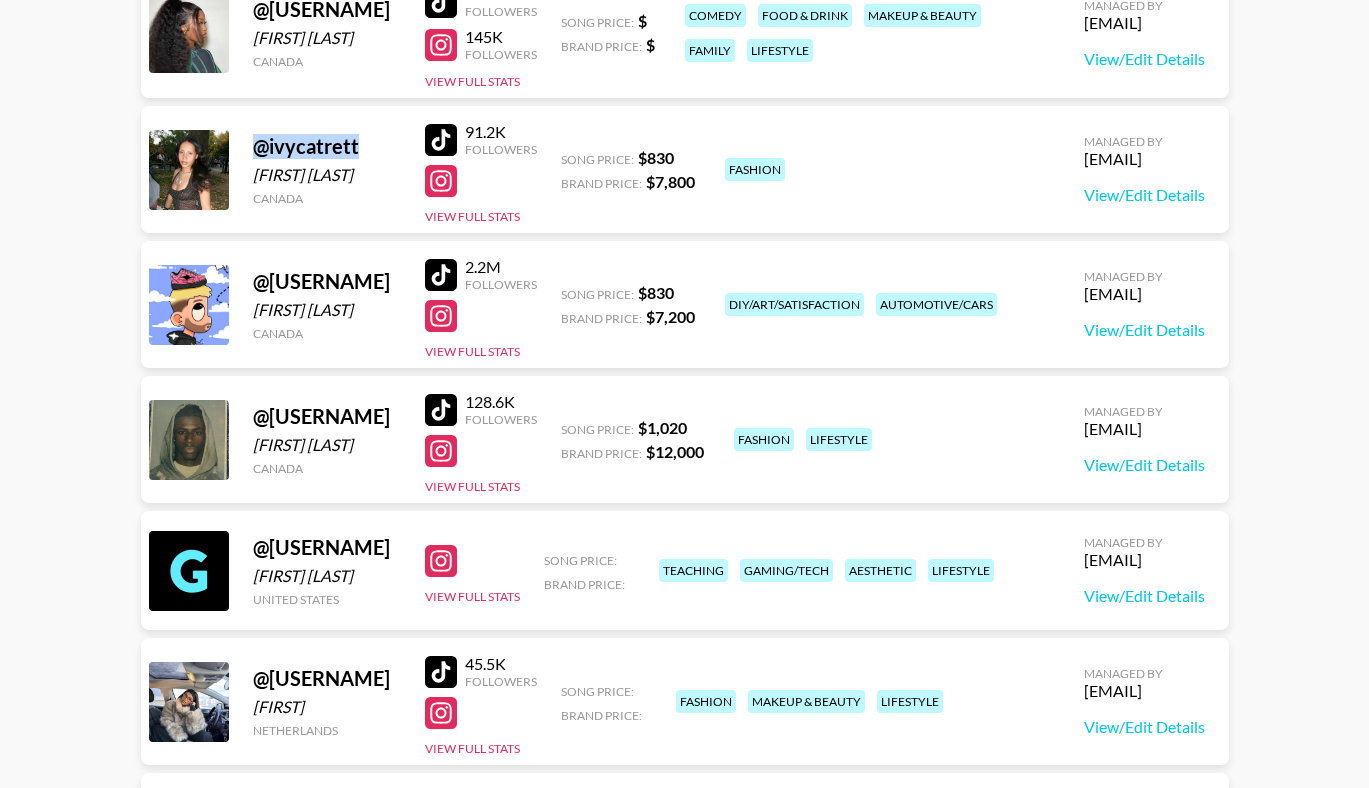 click at bounding box center (441, 275) 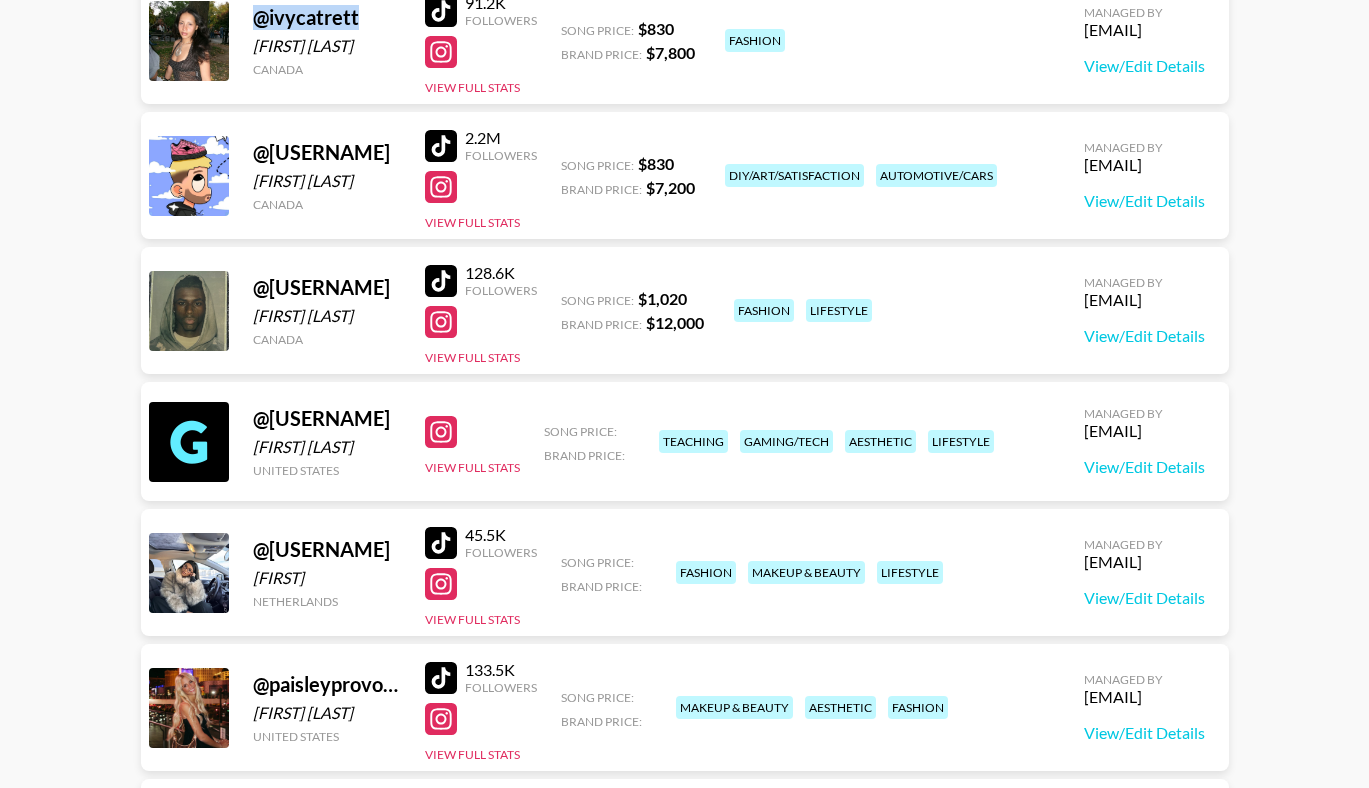 scroll, scrollTop: 2641, scrollLeft: 0, axis: vertical 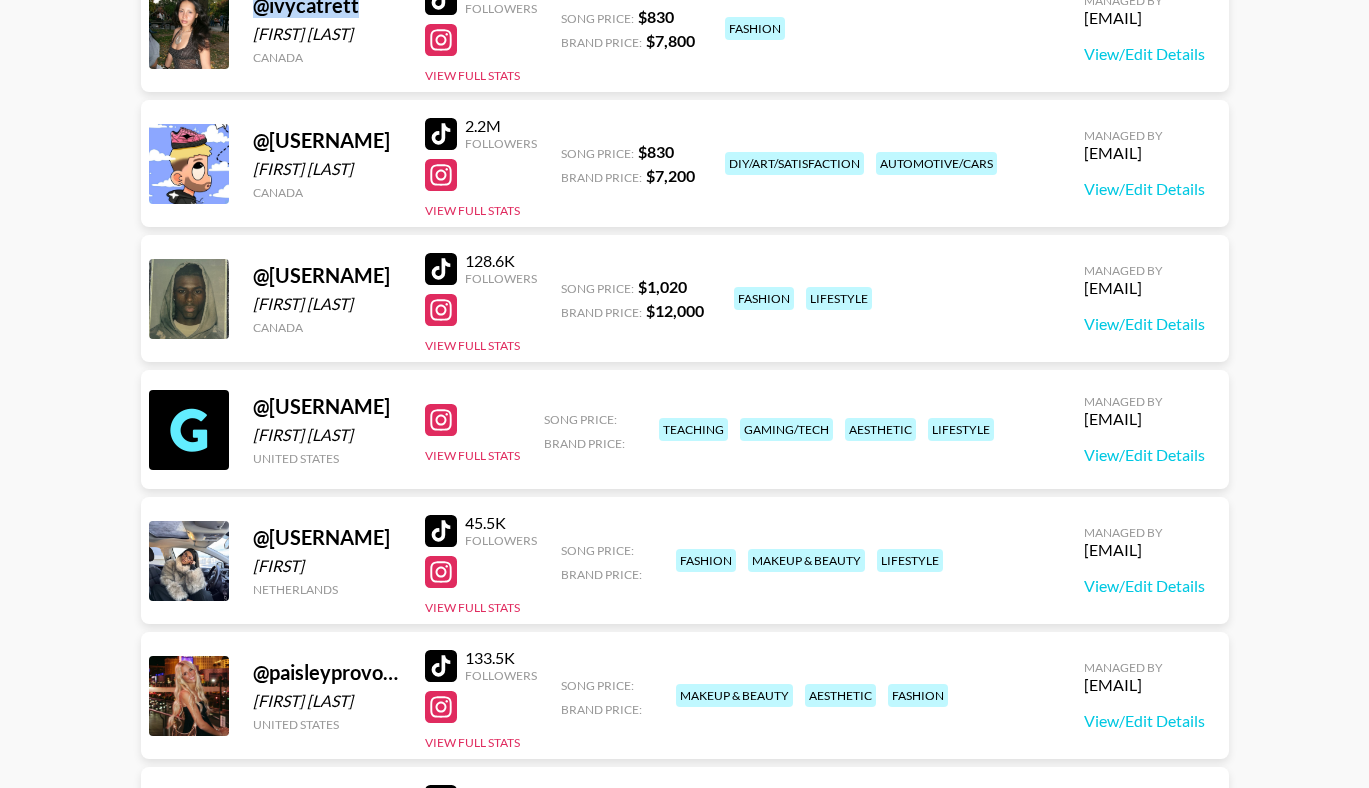 click at bounding box center (441, 269) 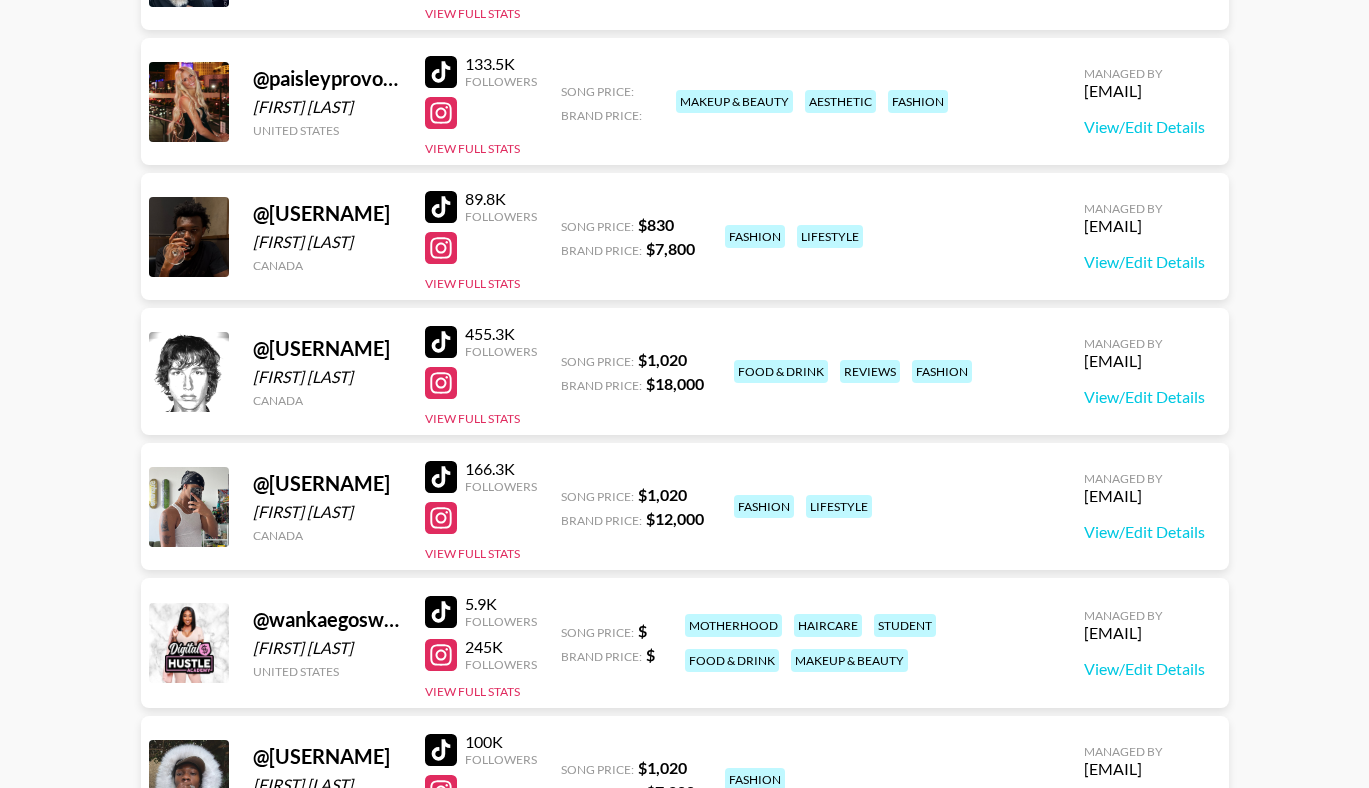 scroll, scrollTop: 3289, scrollLeft: 0, axis: vertical 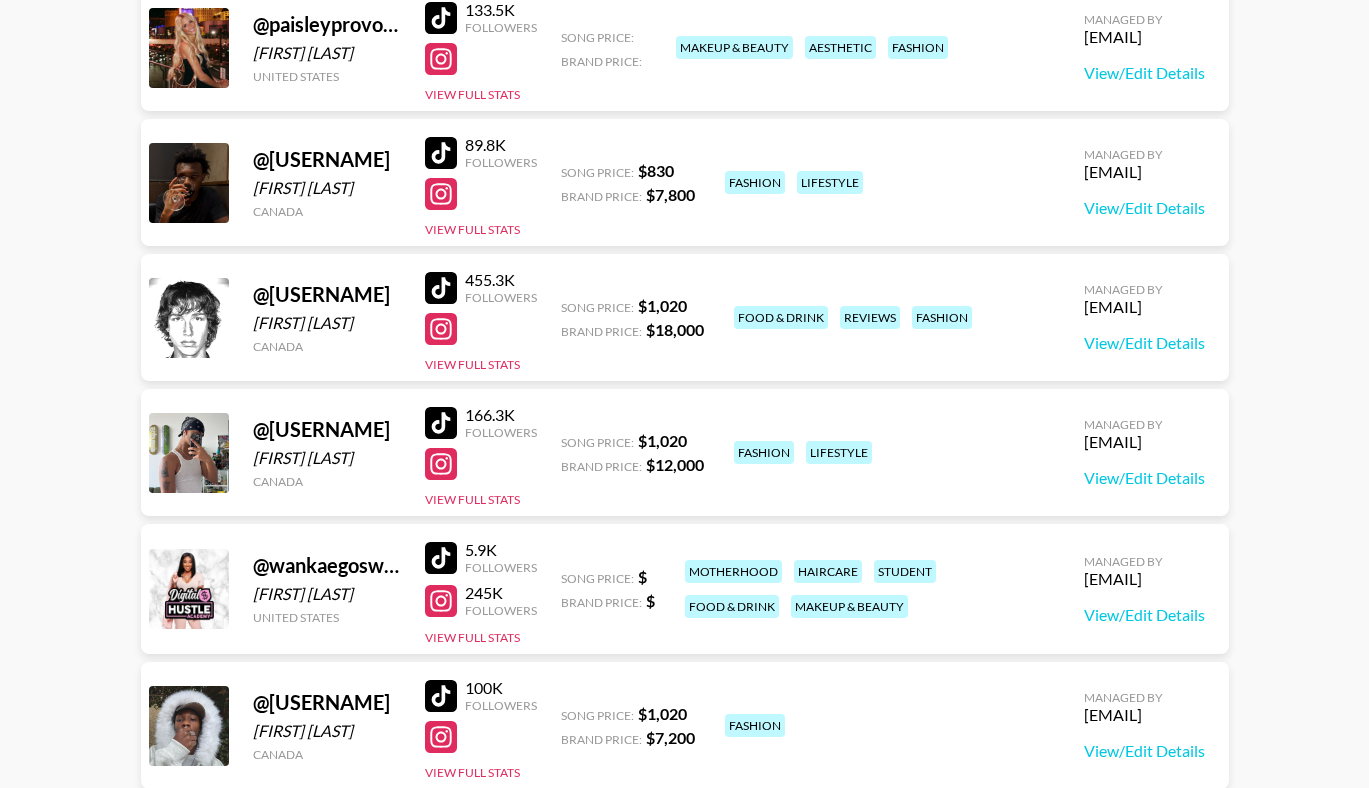 click at bounding box center (441, 153) 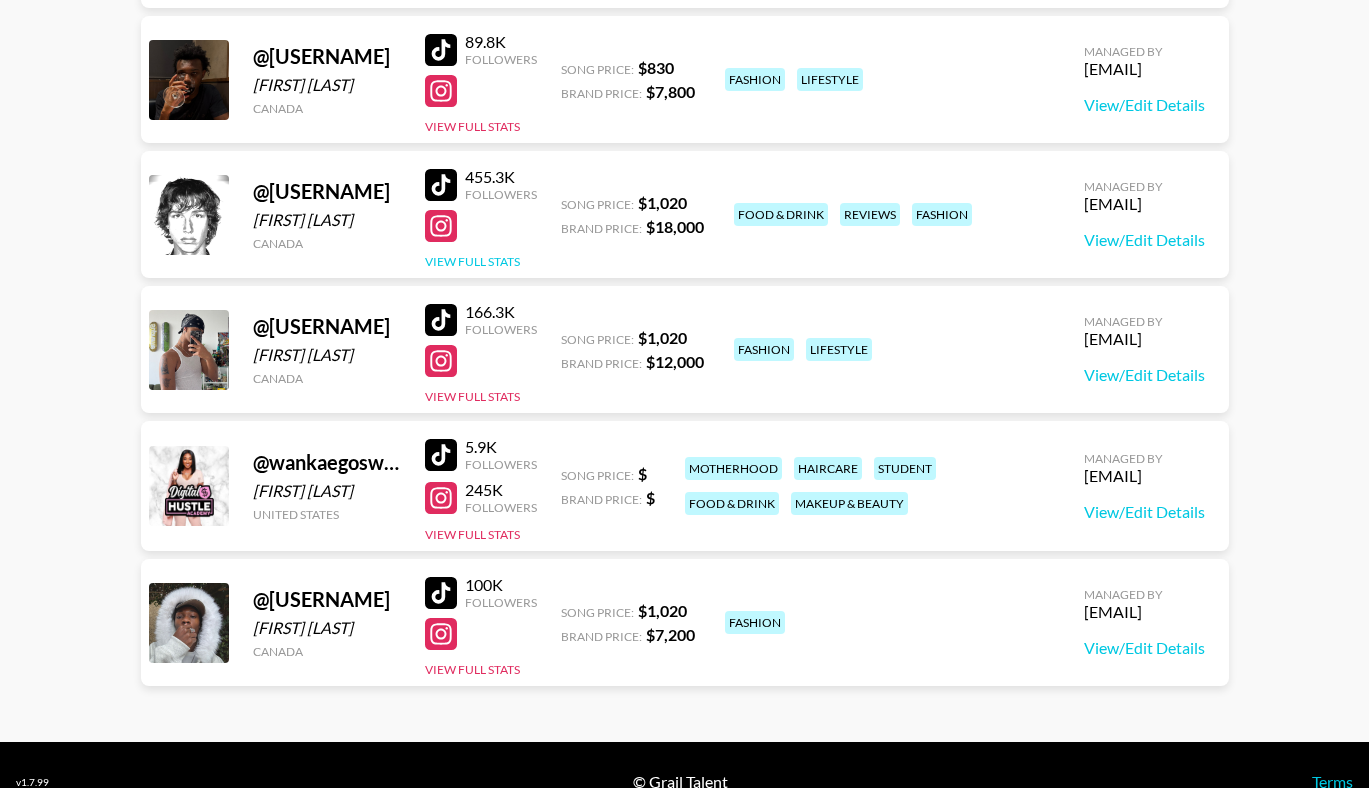 scroll, scrollTop: 3426, scrollLeft: 0, axis: vertical 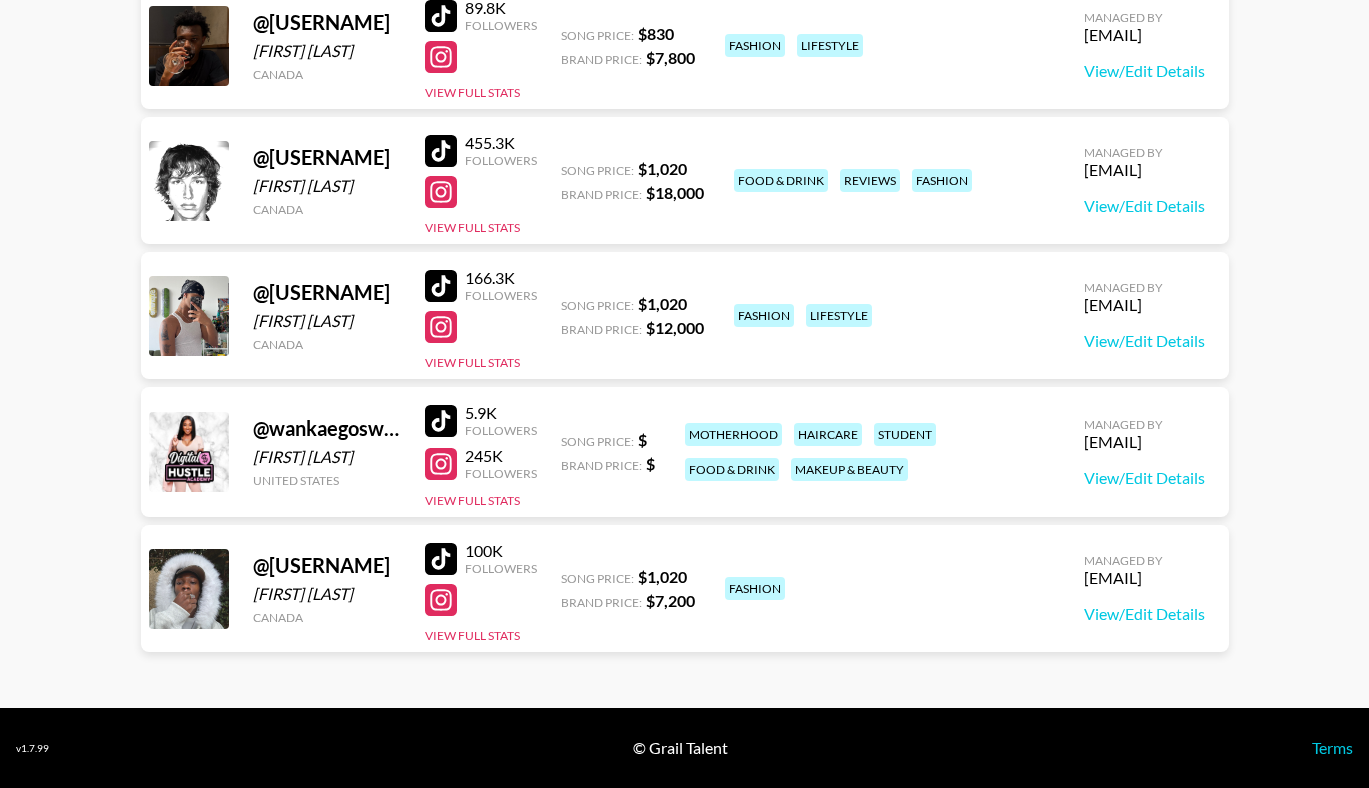 click at bounding box center [441, 559] 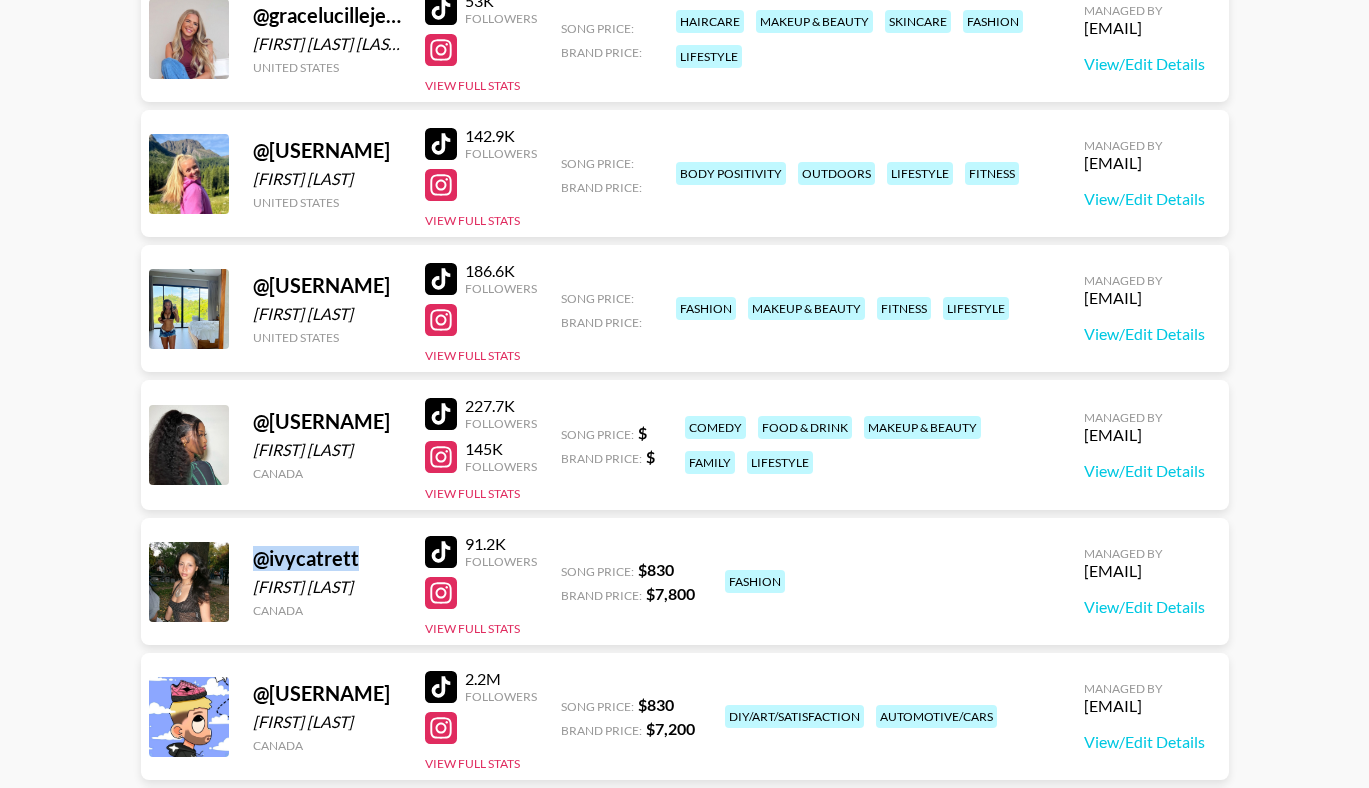 scroll, scrollTop: 2095, scrollLeft: 0, axis: vertical 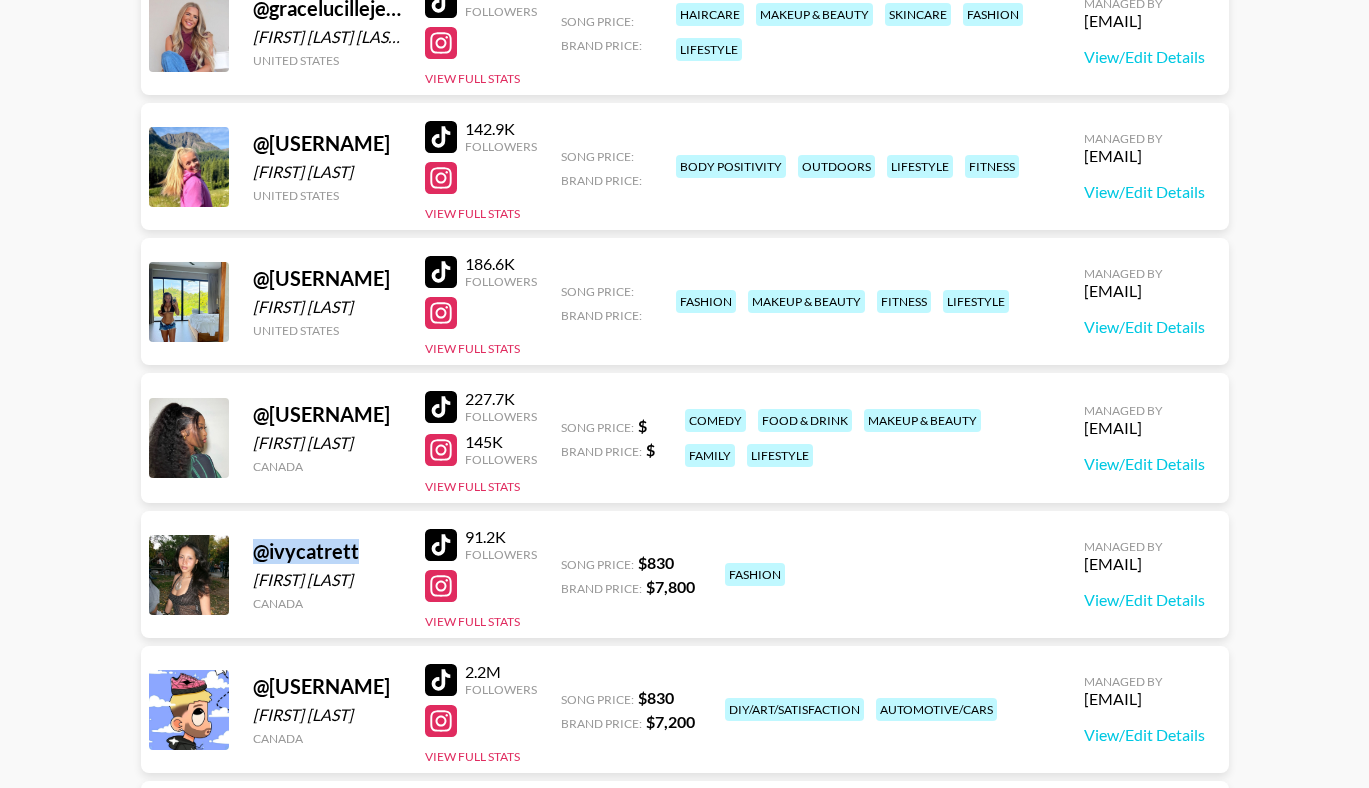 click at bounding box center [441, 272] 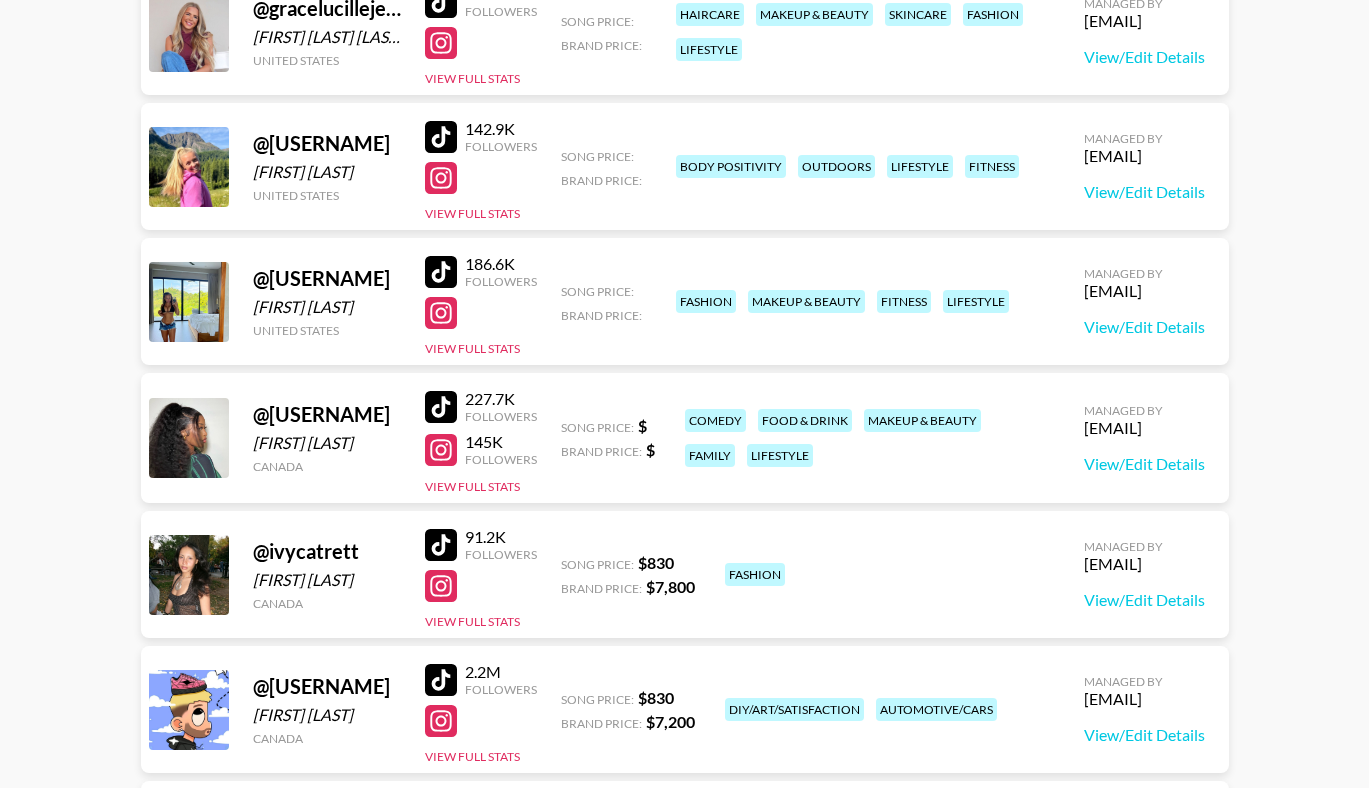 drag, startPoint x: 649, startPoint y: 589, endPoint x: 697, endPoint y: 589, distance: 48 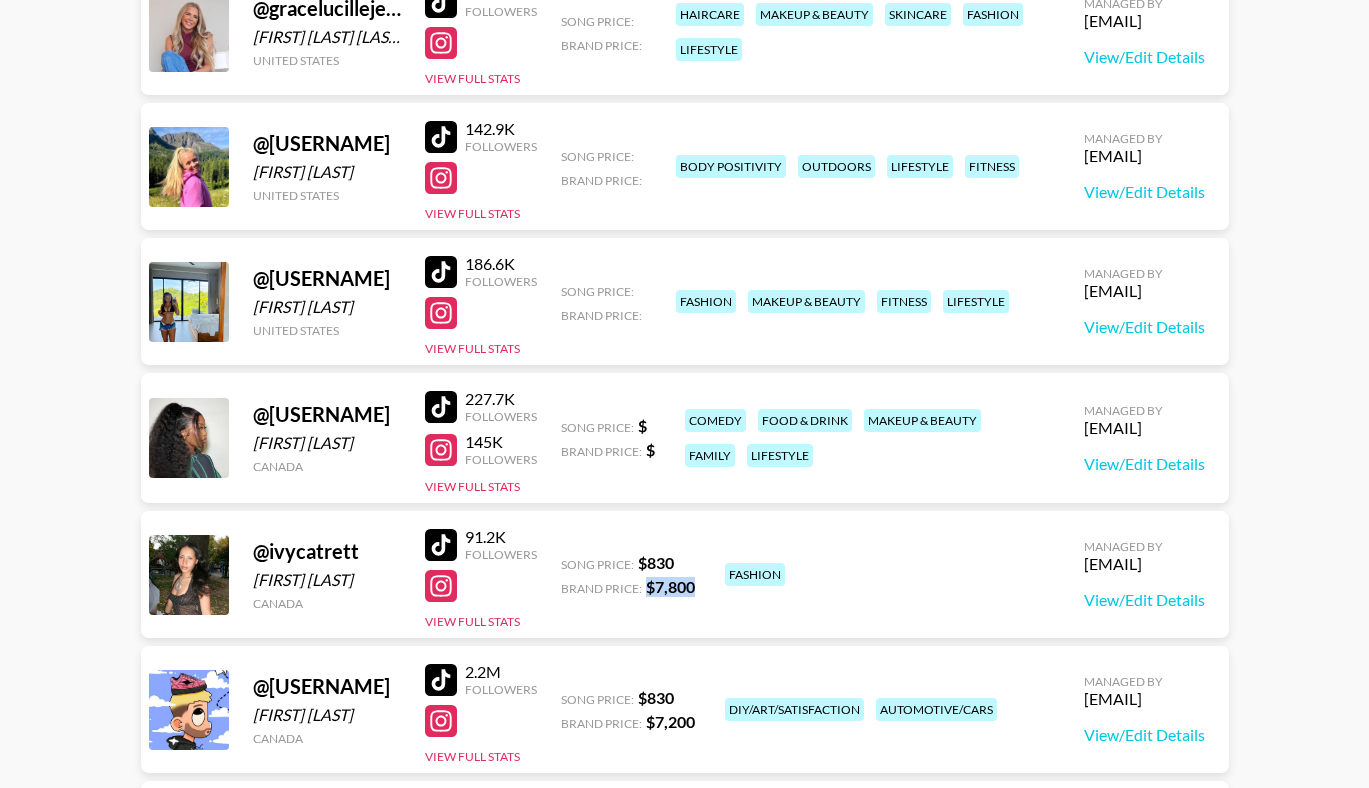 drag, startPoint x: 698, startPoint y: 589, endPoint x: 643, endPoint y: 584, distance: 55.226807 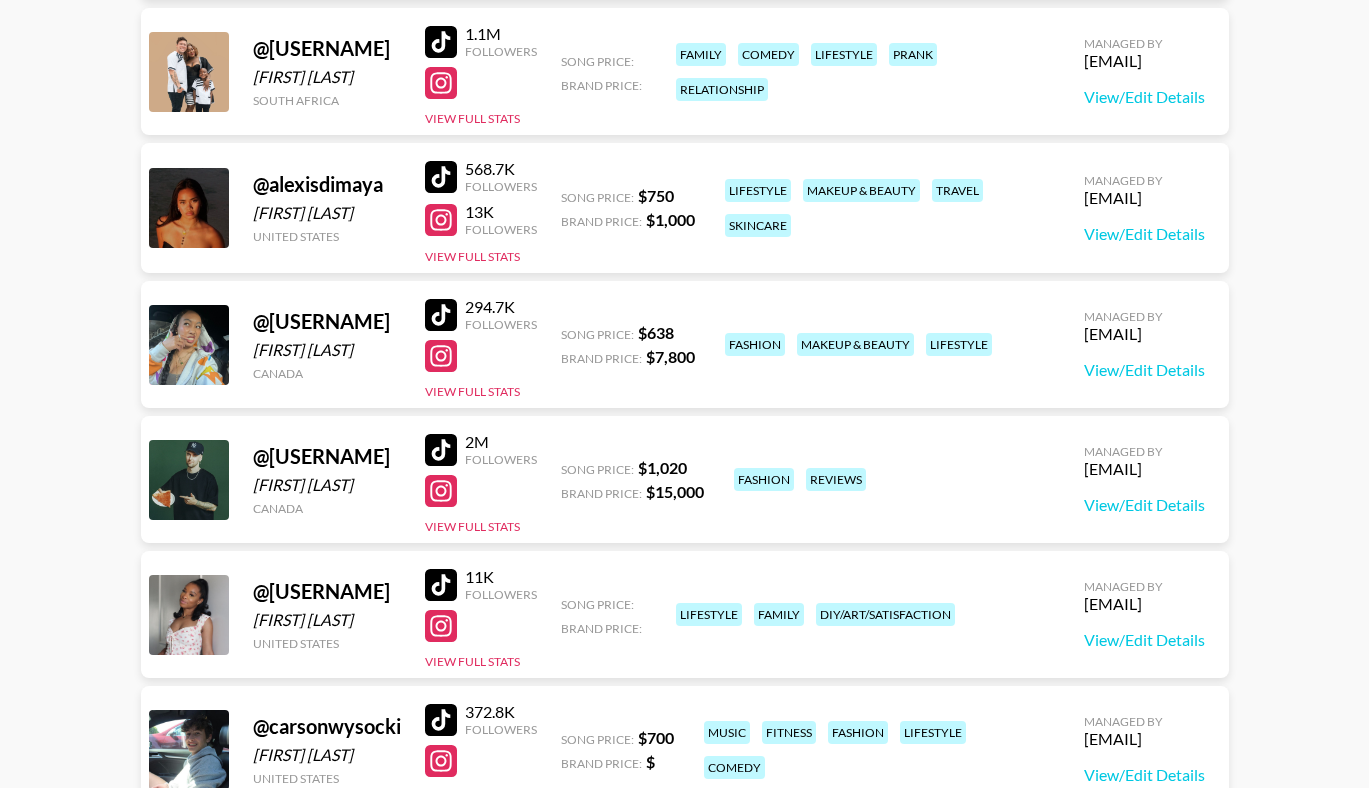 scroll, scrollTop: 417, scrollLeft: 0, axis: vertical 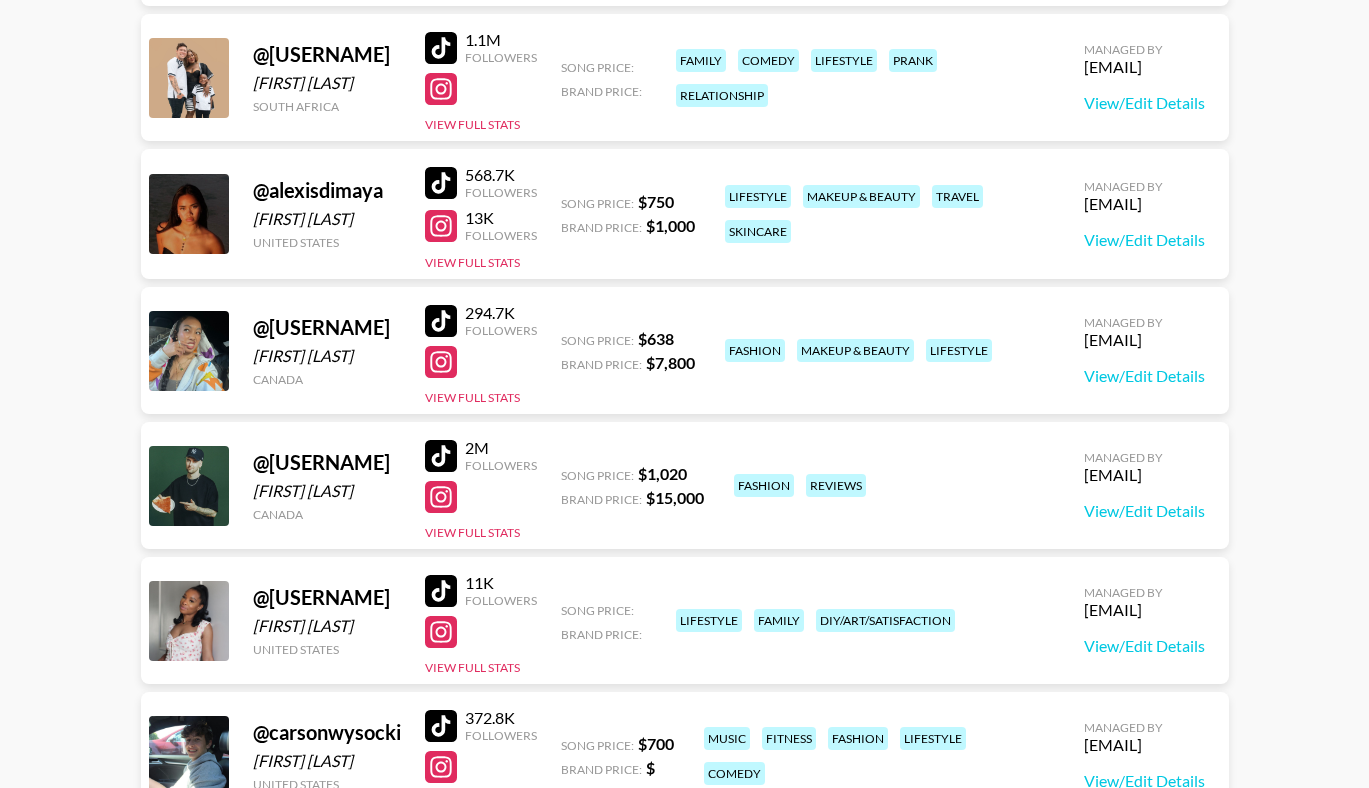 click at bounding box center (441, 321) 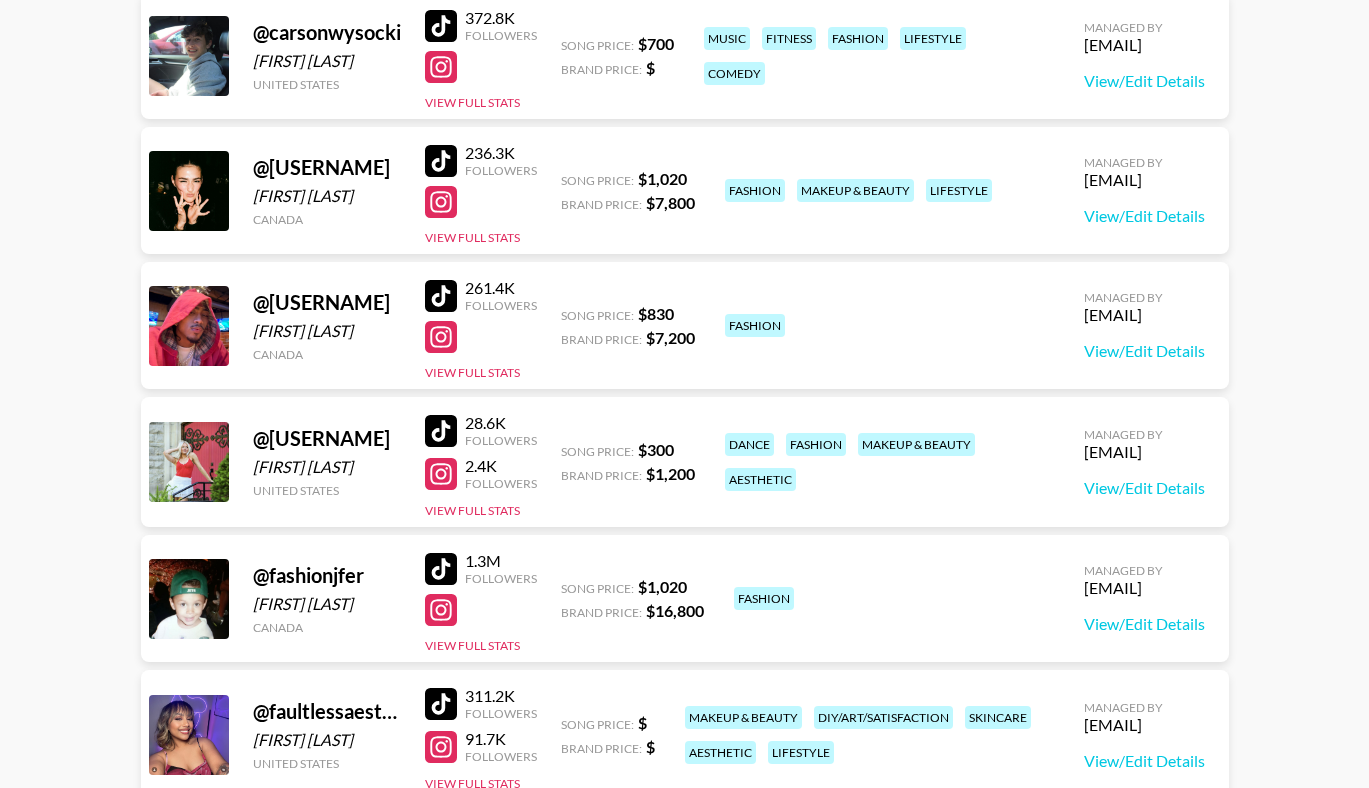 scroll, scrollTop: 1122, scrollLeft: 0, axis: vertical 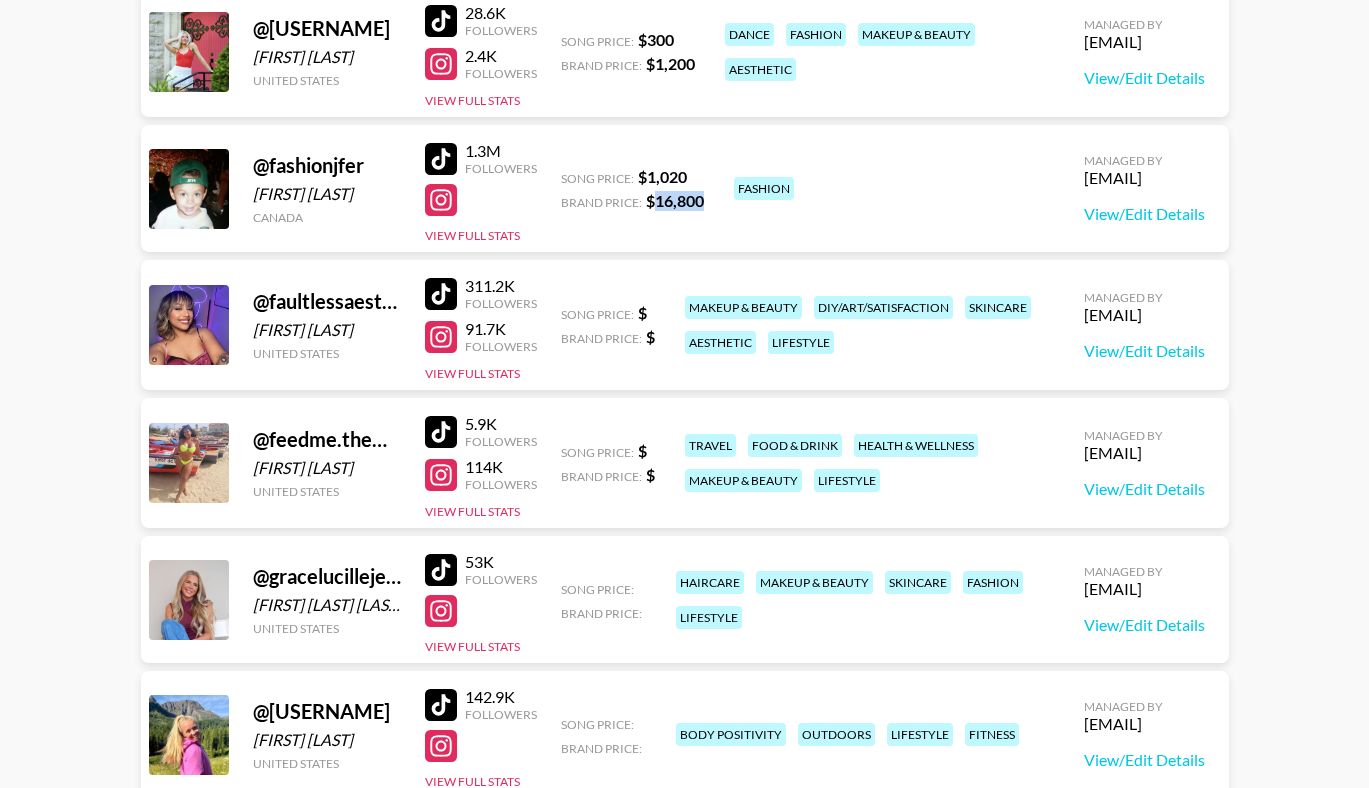 drag, startPoint x: 652, startPoint y: 200, endPoint x: 730, endPoint y: 201, distance: 78.00641 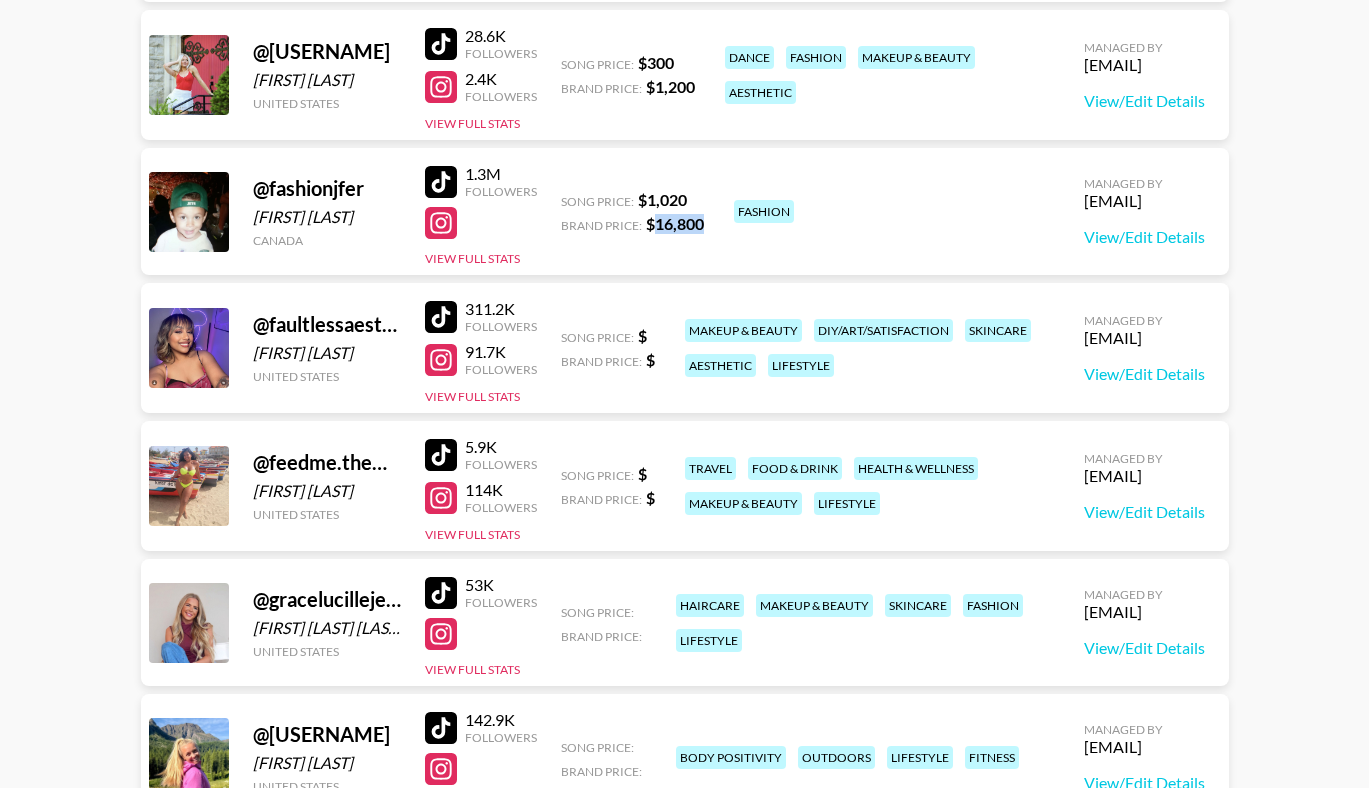 scroll, scrollTop: 1500, scrollLeft: 0, axis: vertical 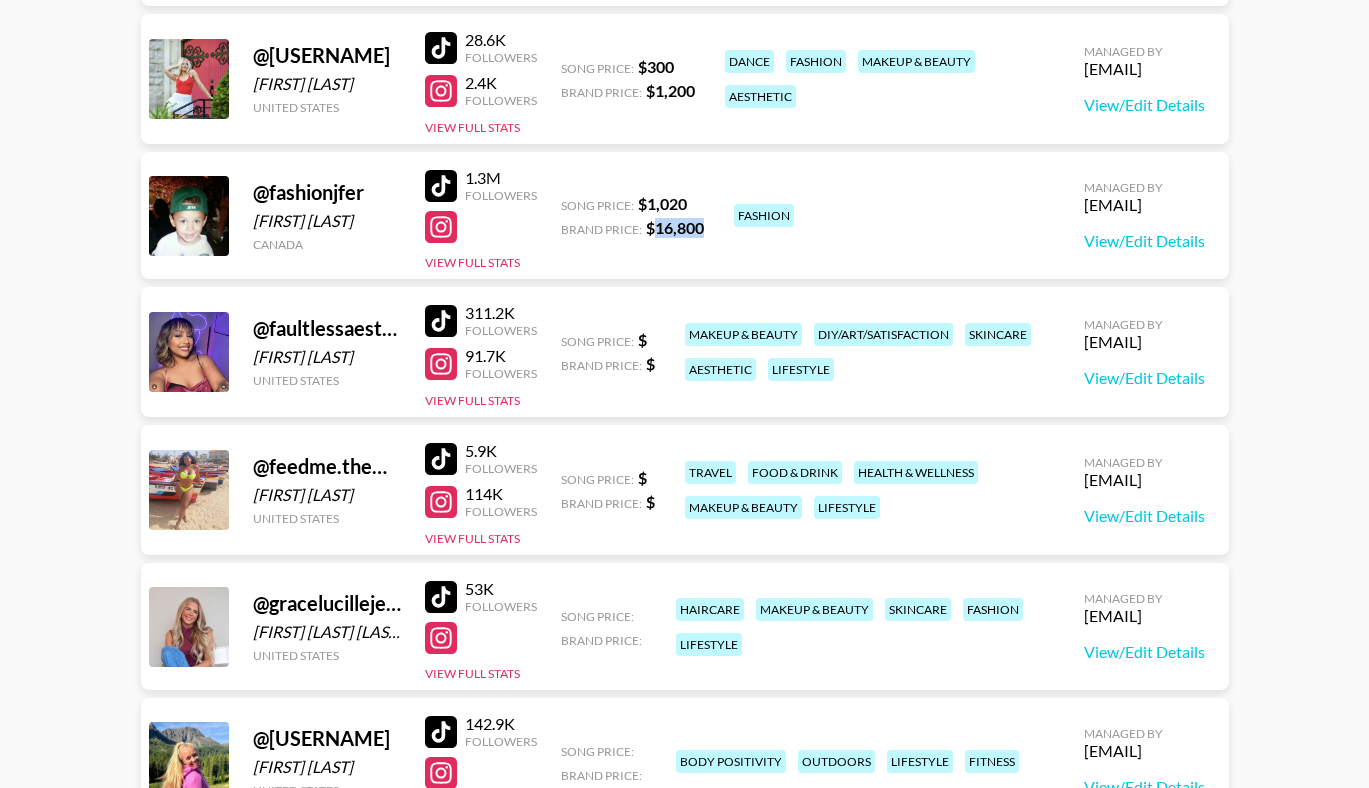 click at bounding box center [441, 186] 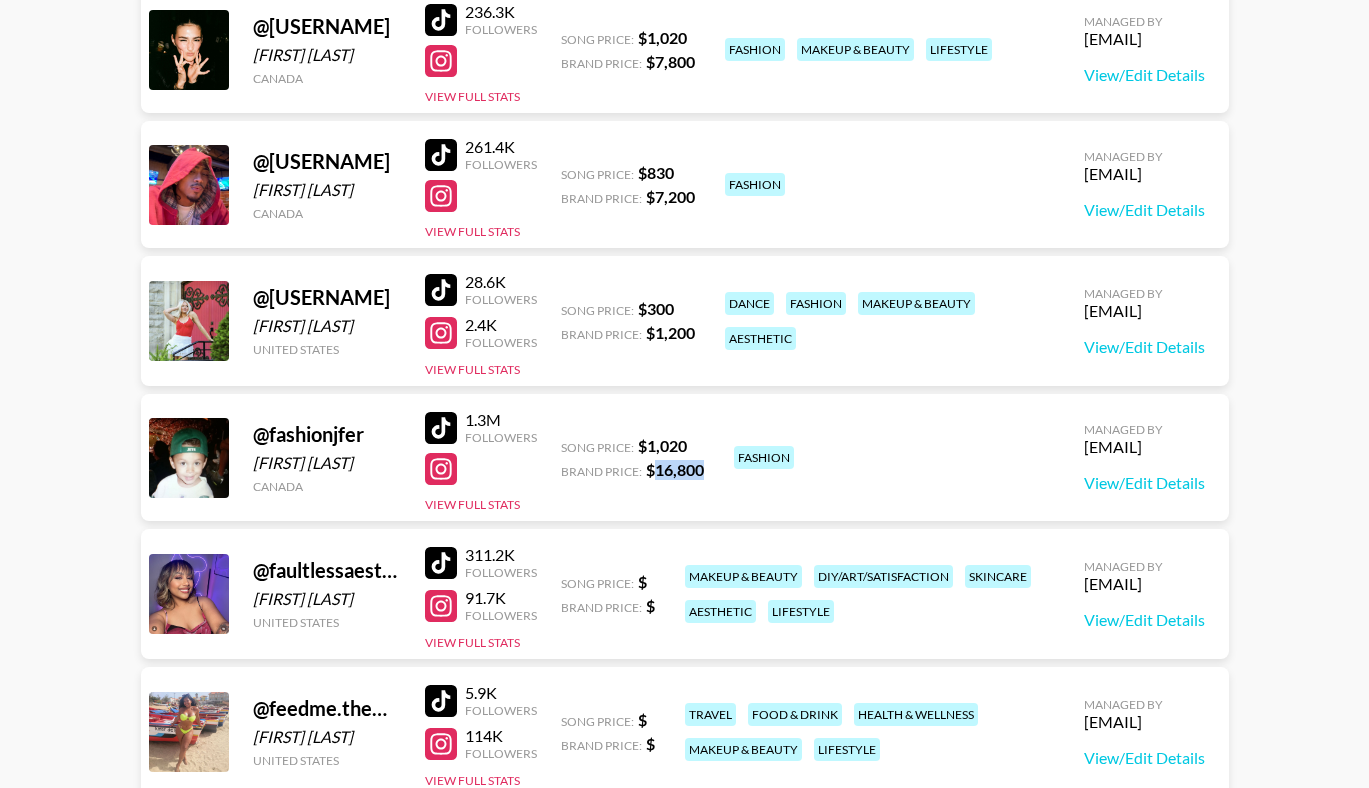 scroll, scrollTop: 1252, scrollLeft: 0, axis: vertical 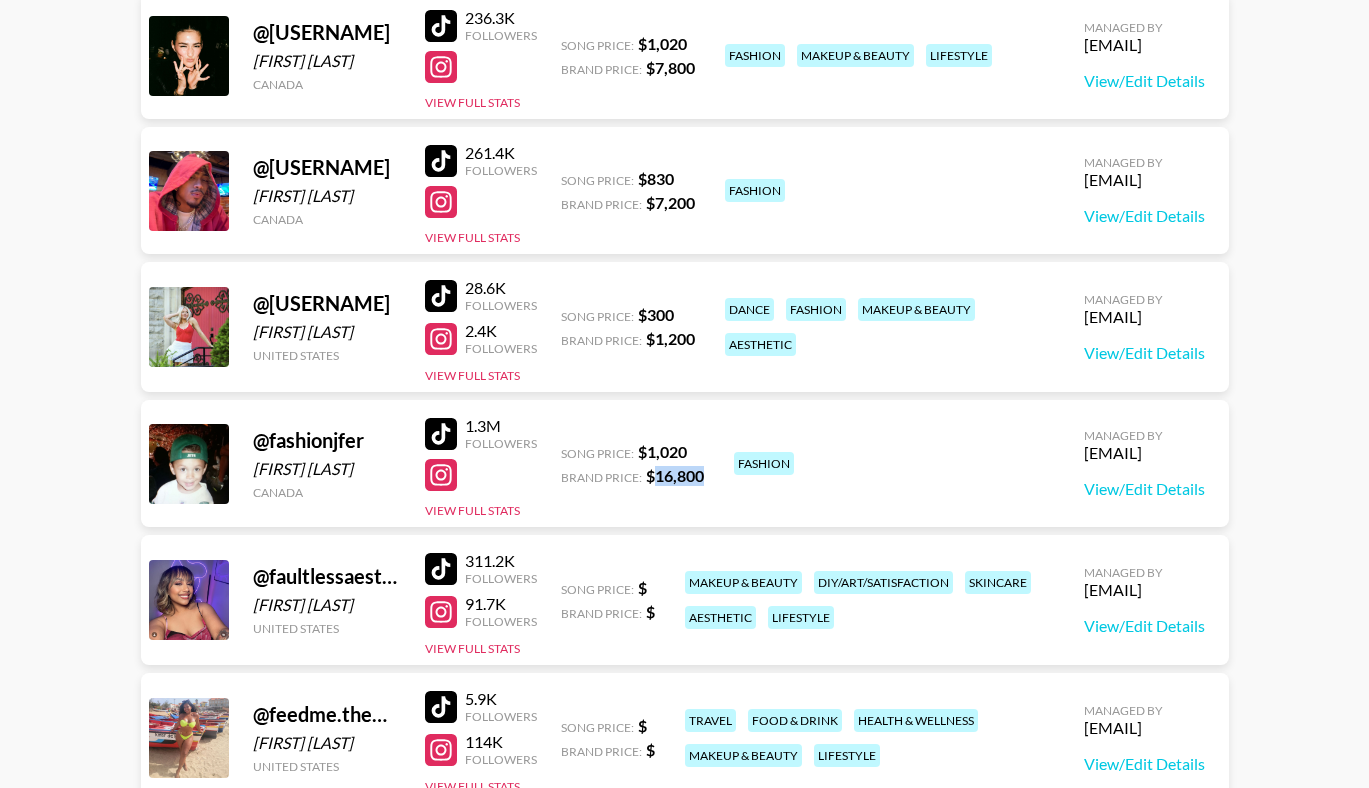 click at bounding box center [441, 161] 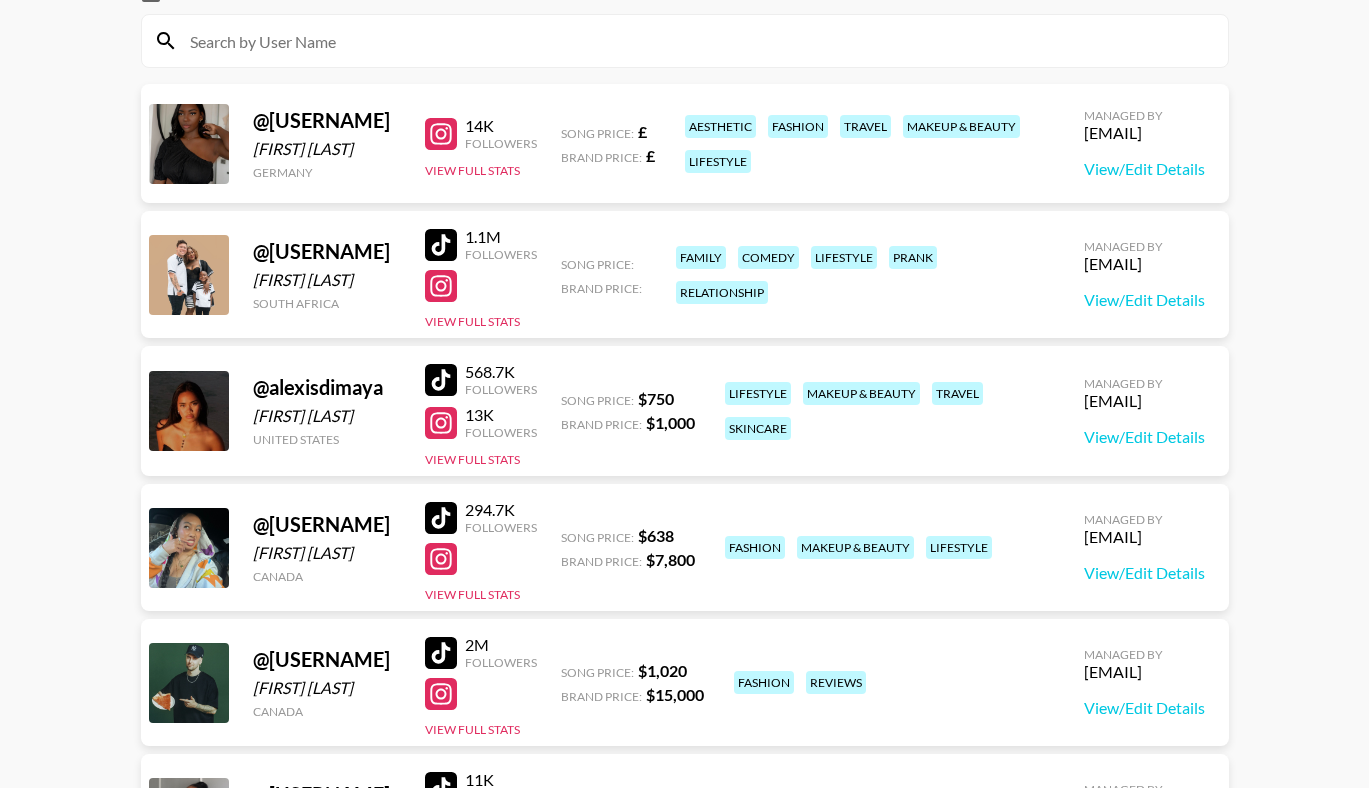 scroll, scrollTop: 215, scrollLeft: 0, axis: vertical 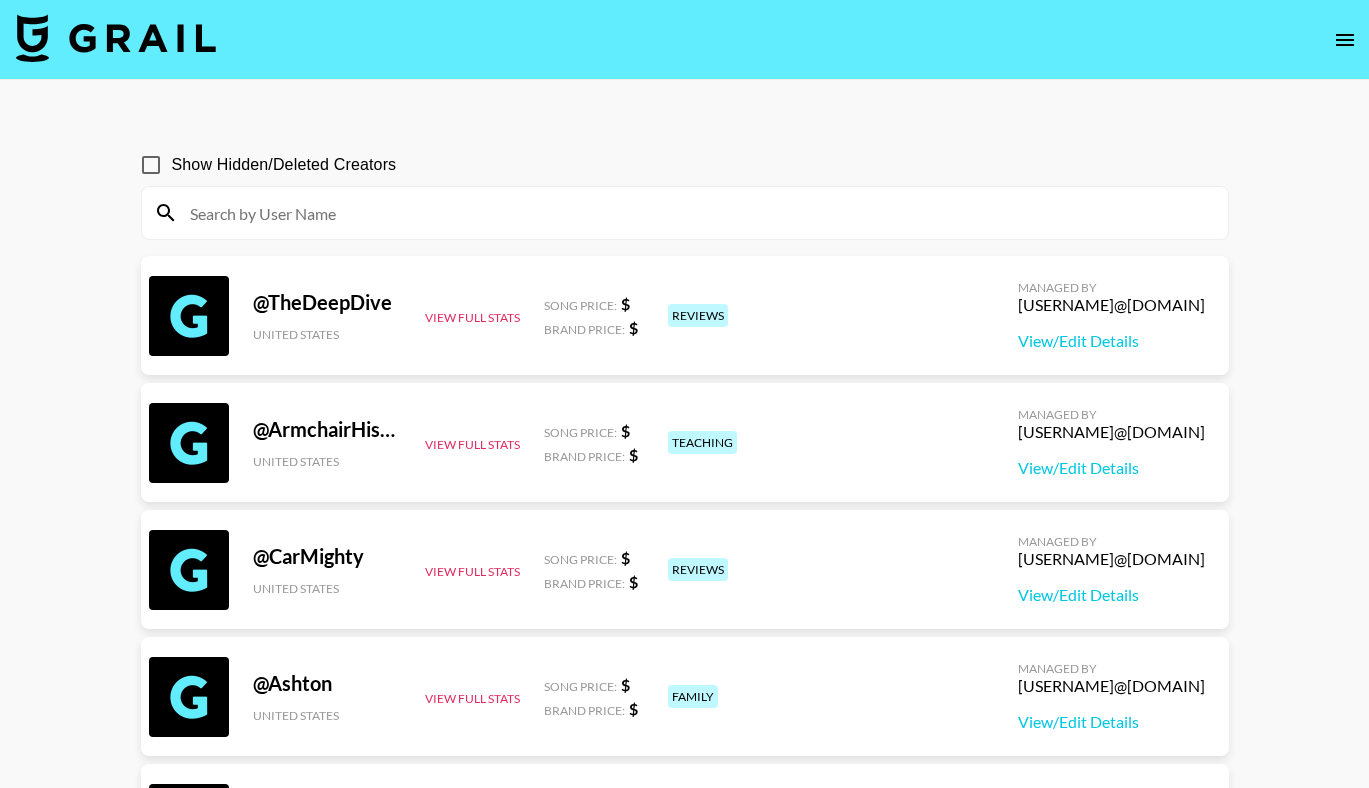 click 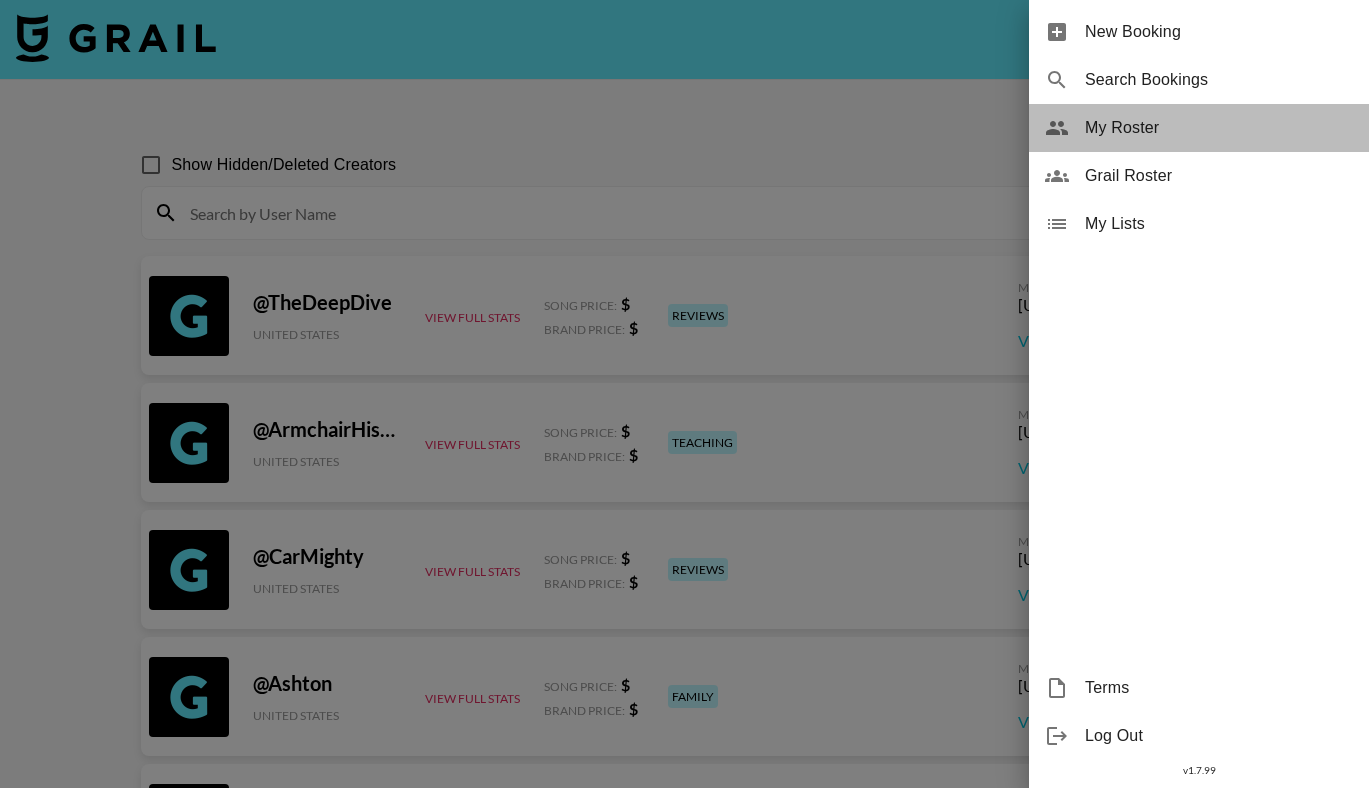 click on "My Roster" at bounding box center (1219, 128) 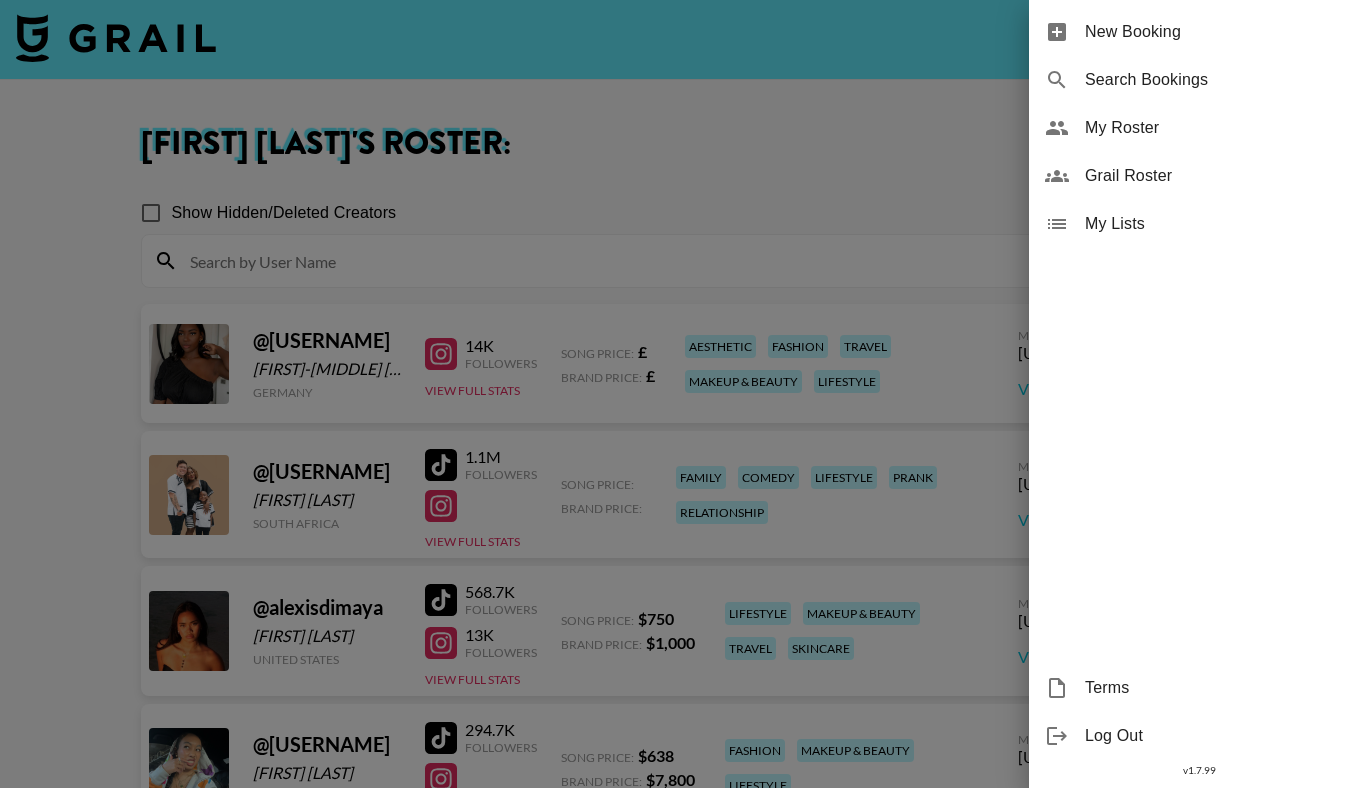 click at bounding box center [684, 394] 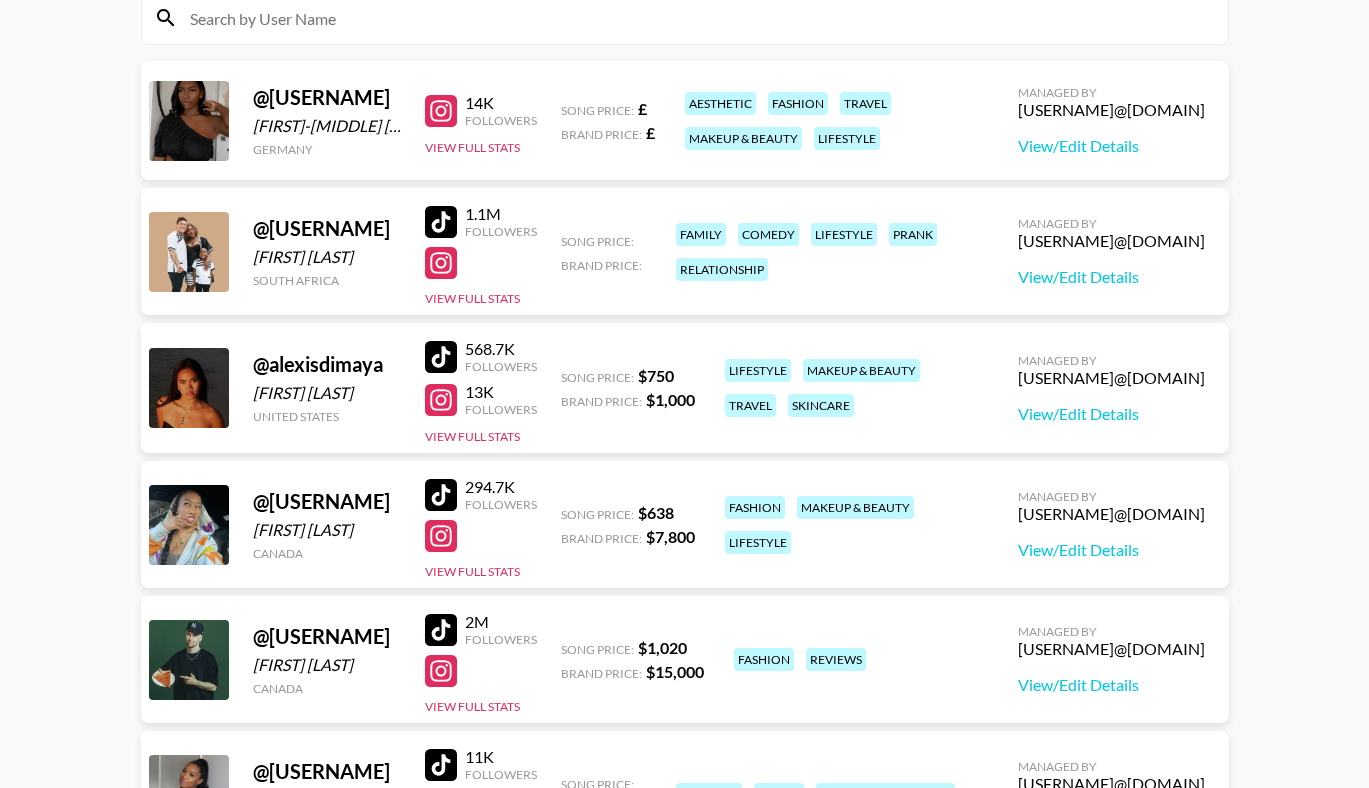 scroll, scrollTop: 394, scrollLeft: 0, axis: vertical 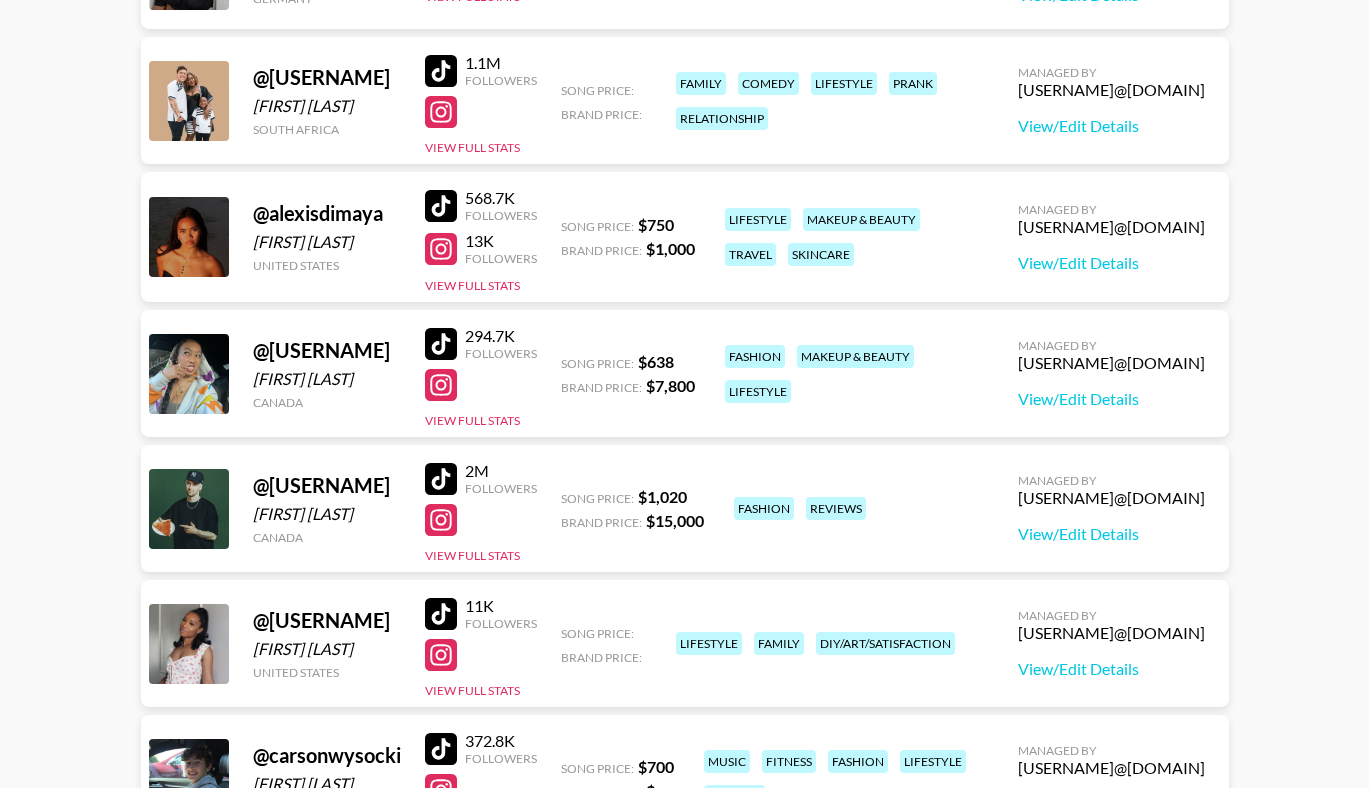 click at bounding box center (441, 344) 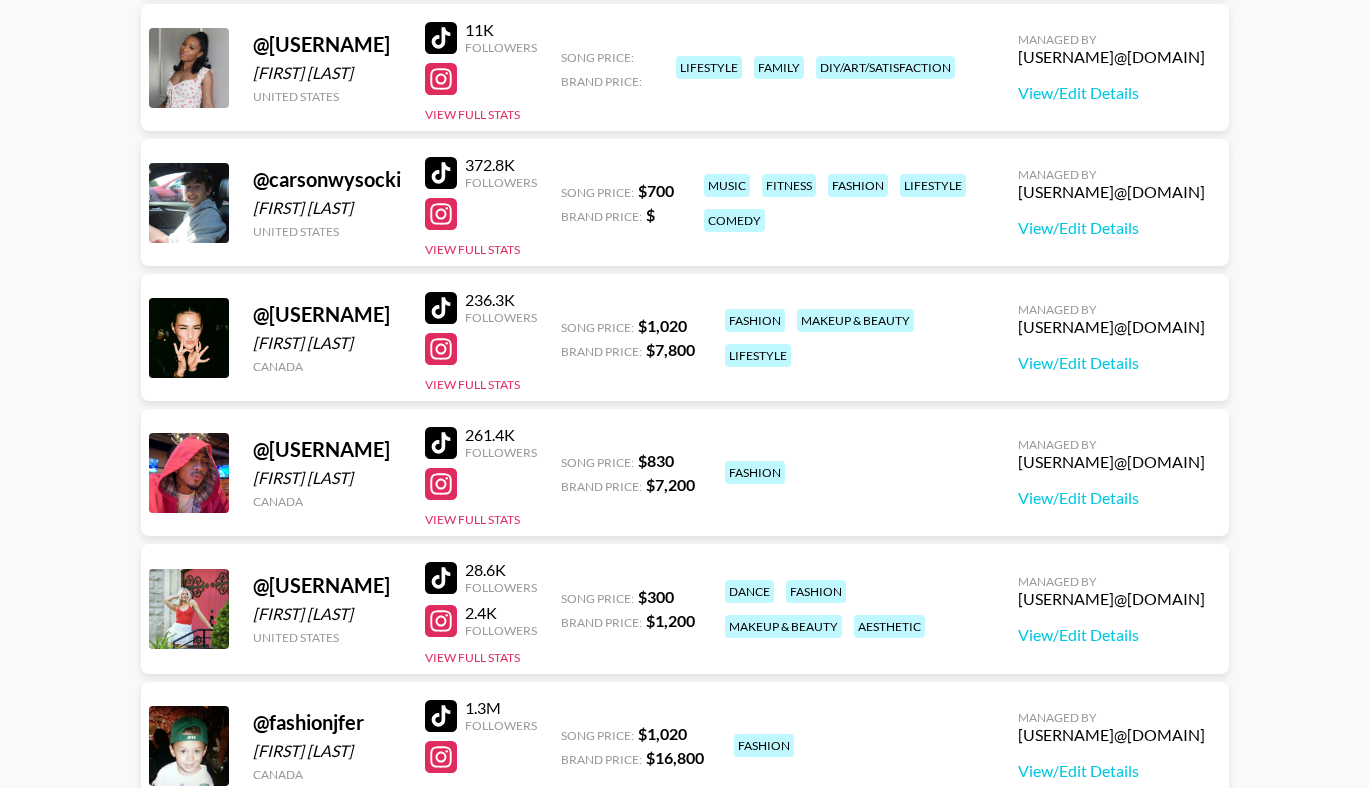 scroll, scrollTop: 973, scrollLeft: 0, axis: vertical 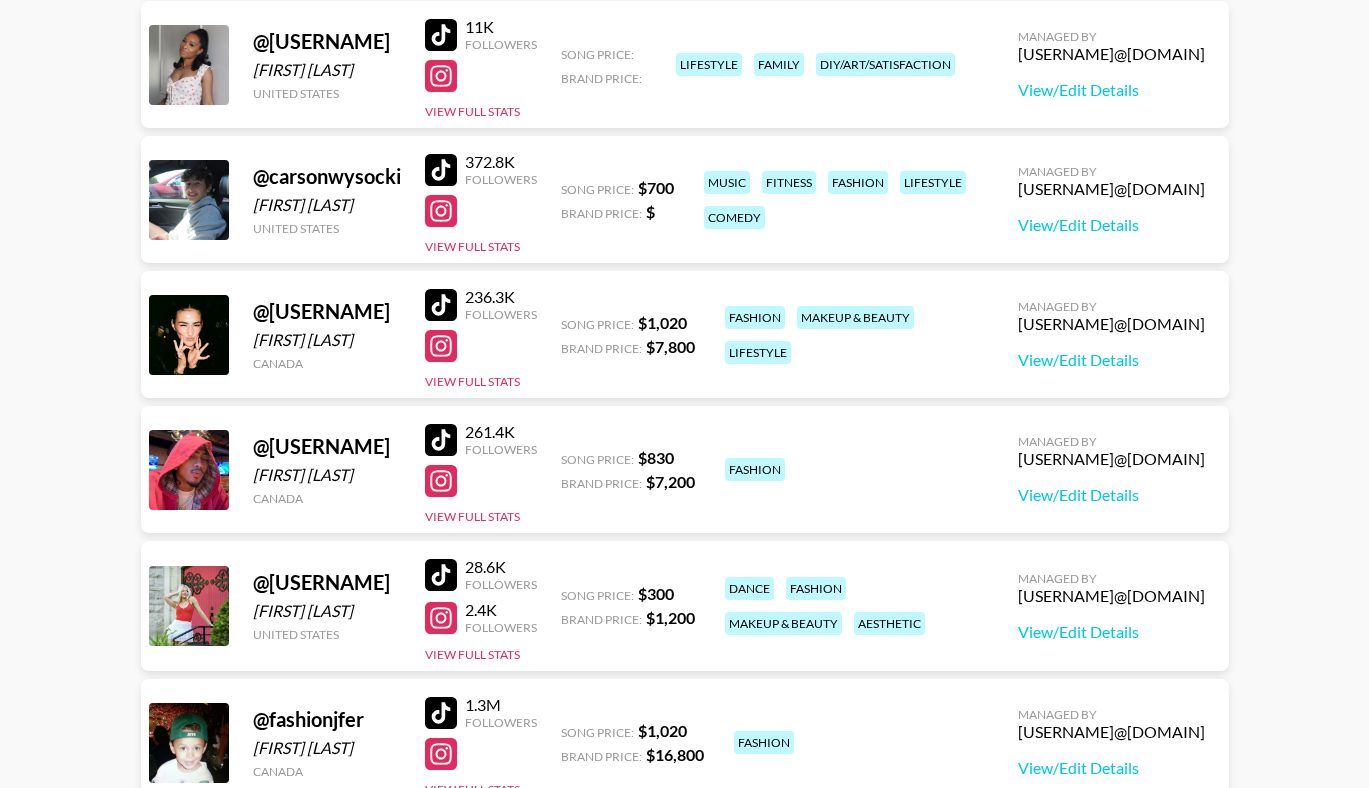 click at bounding box center [441, 305] 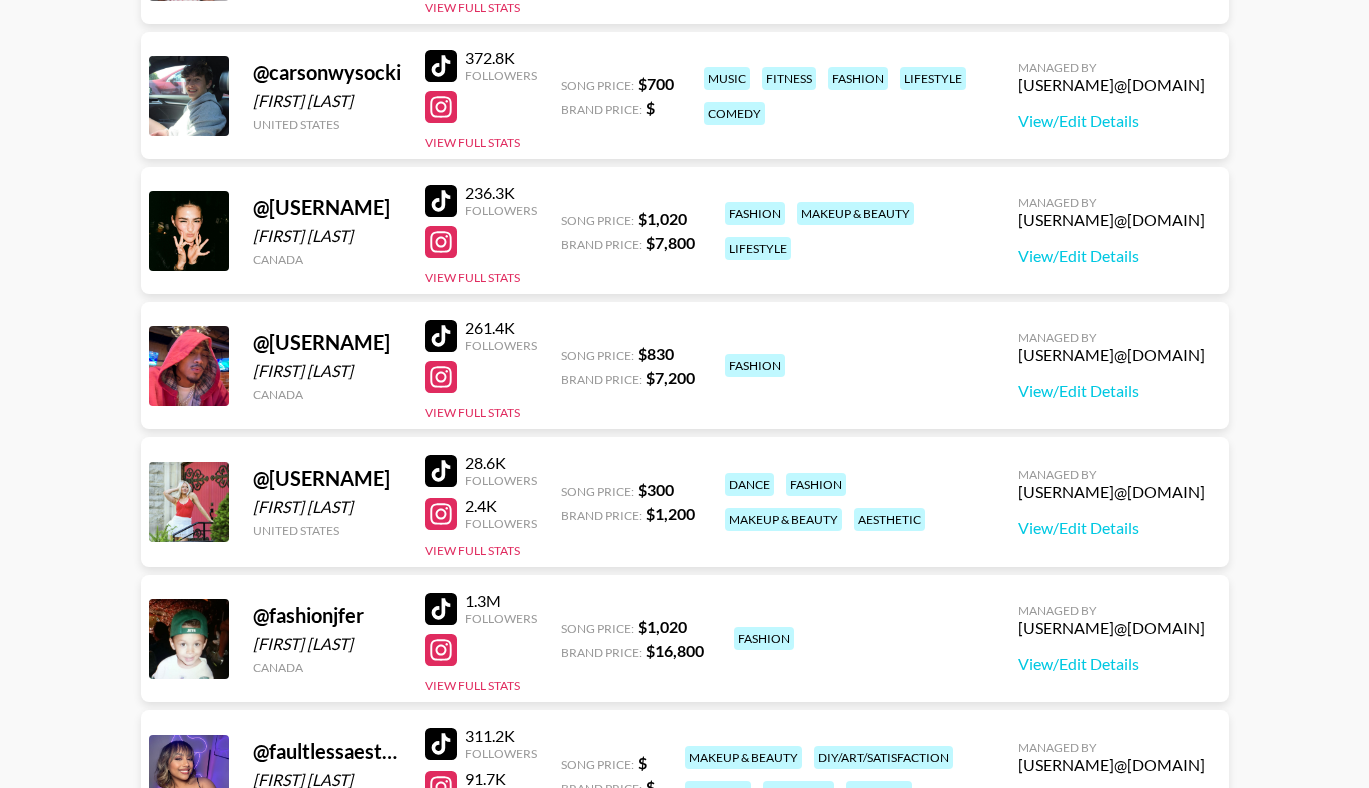 scroll, scrollTop: 1080, scrollLeft: 0, axis: vertical 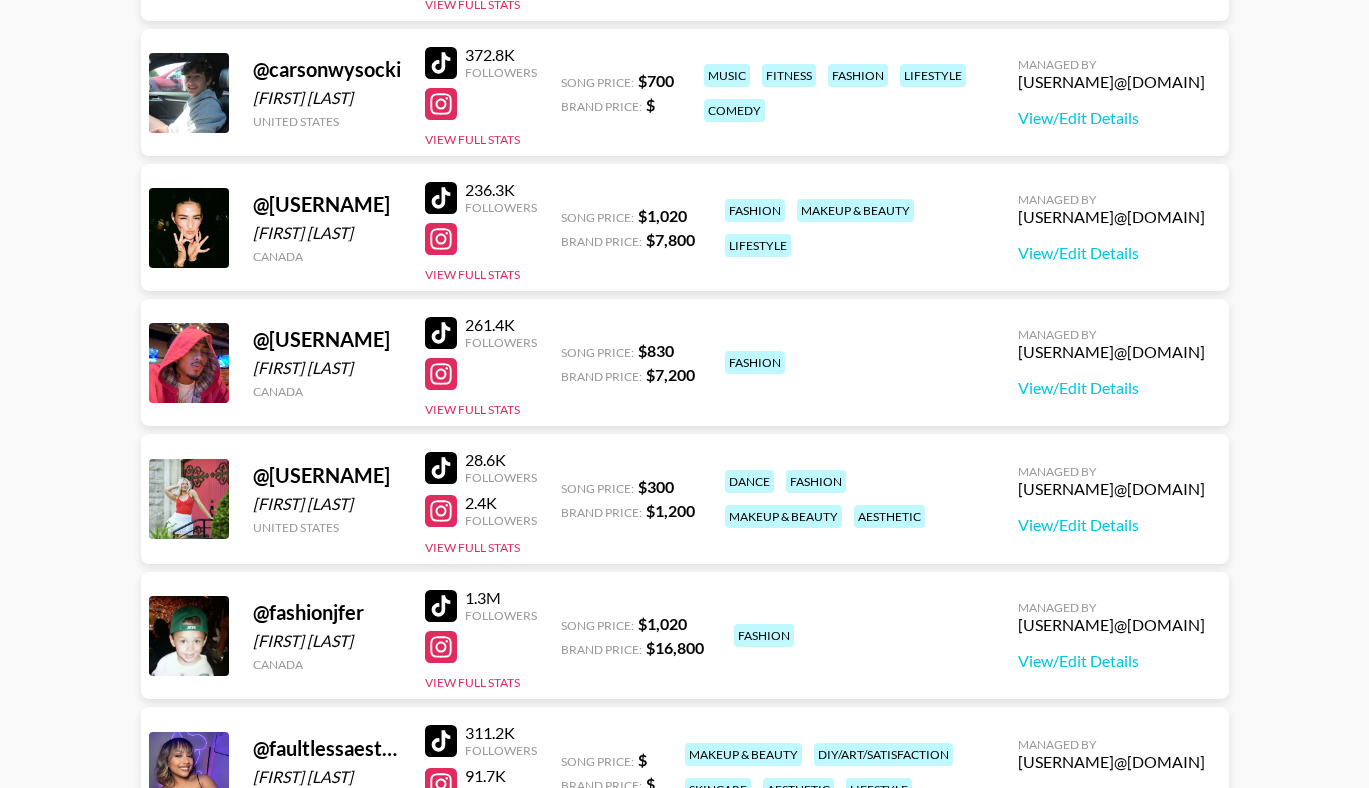 click at bounding box center [441, 333] 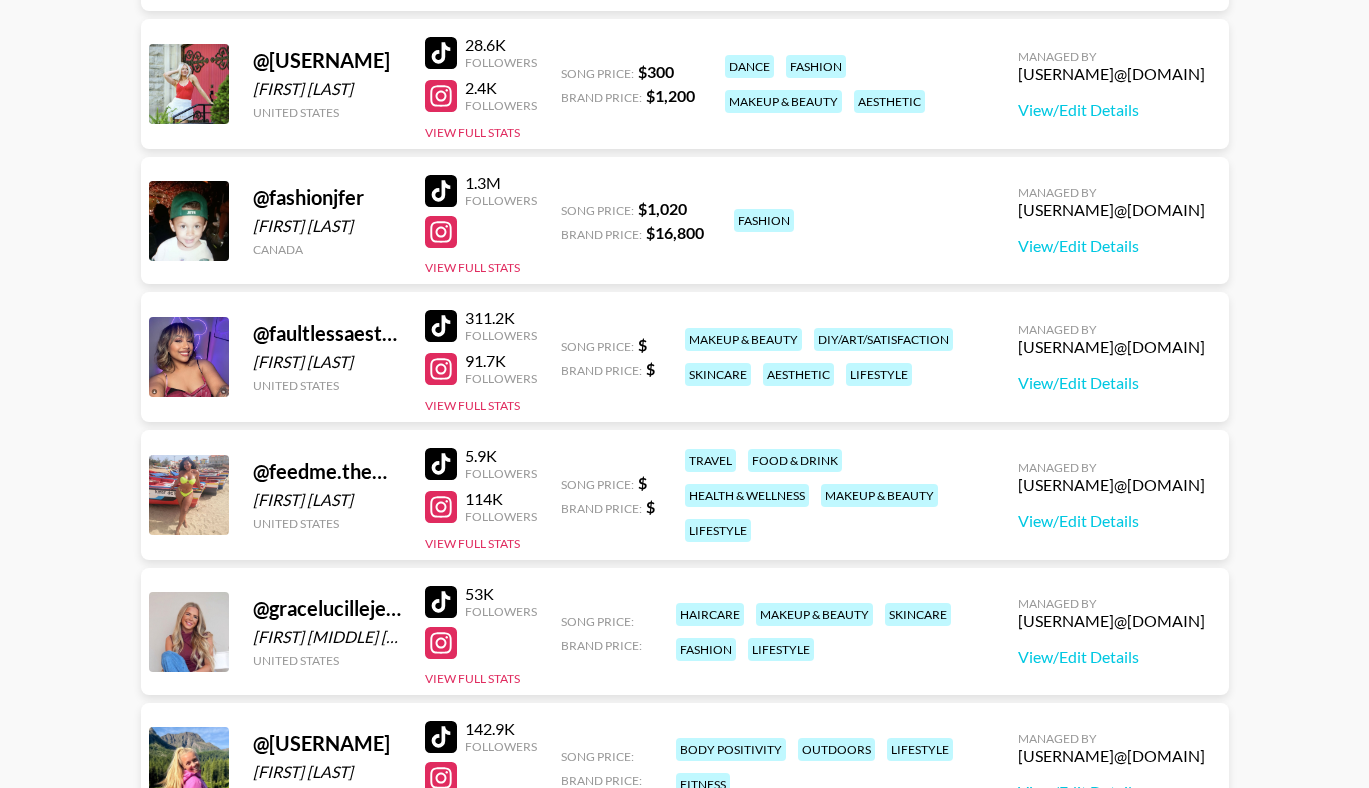 scroll, scrollTop: 1509, scrollLeft: 0, axis: vertical 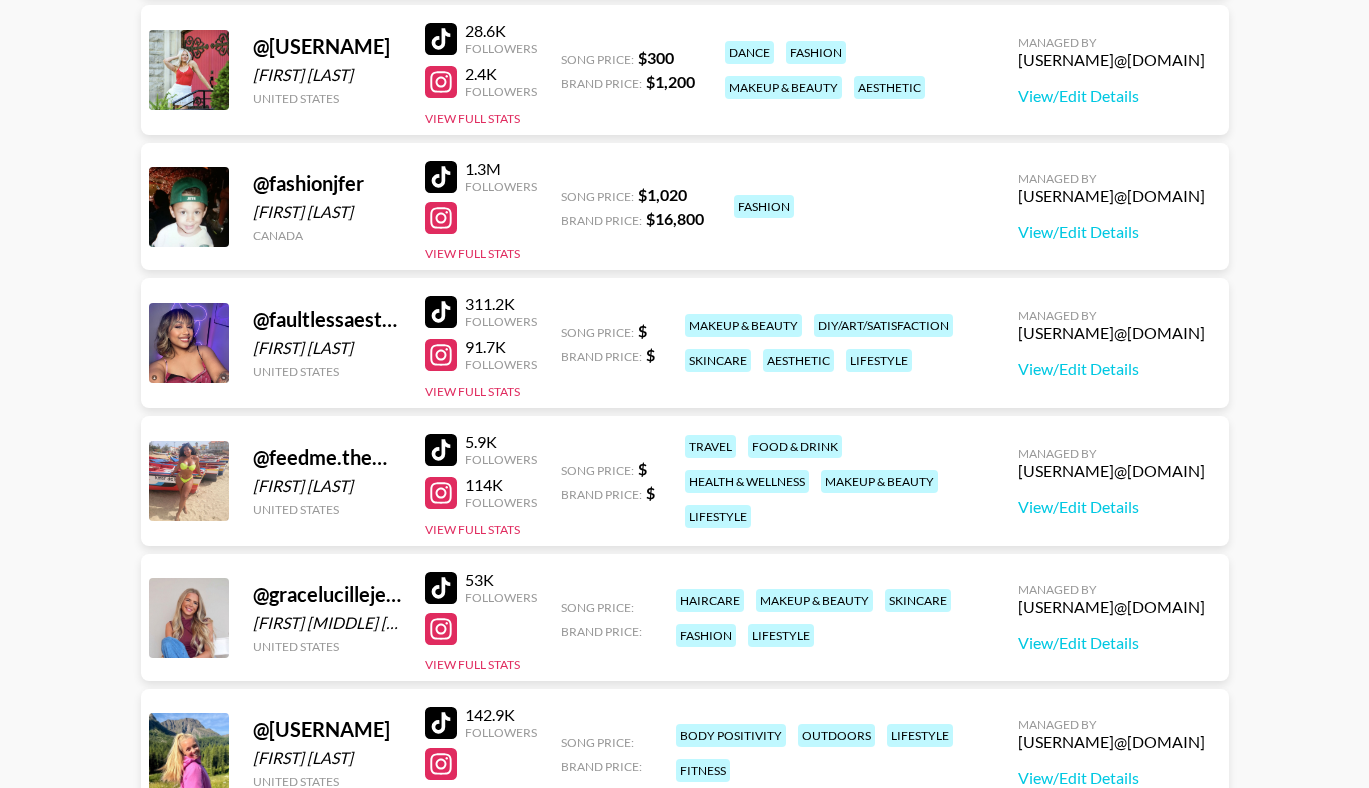 click at bounding box center [441, 177] 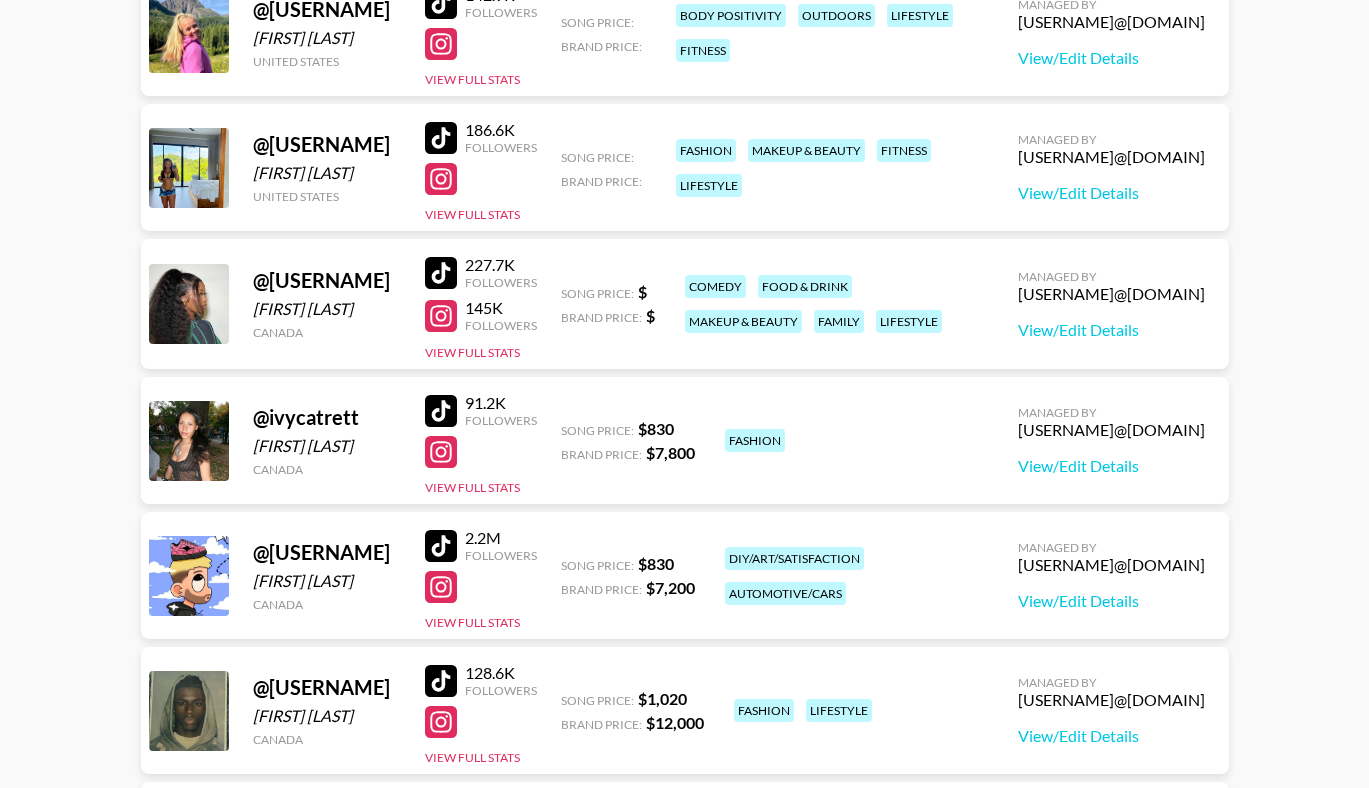scroll, scrollTop: 2233, scrollLeft: 0, axis: vertical 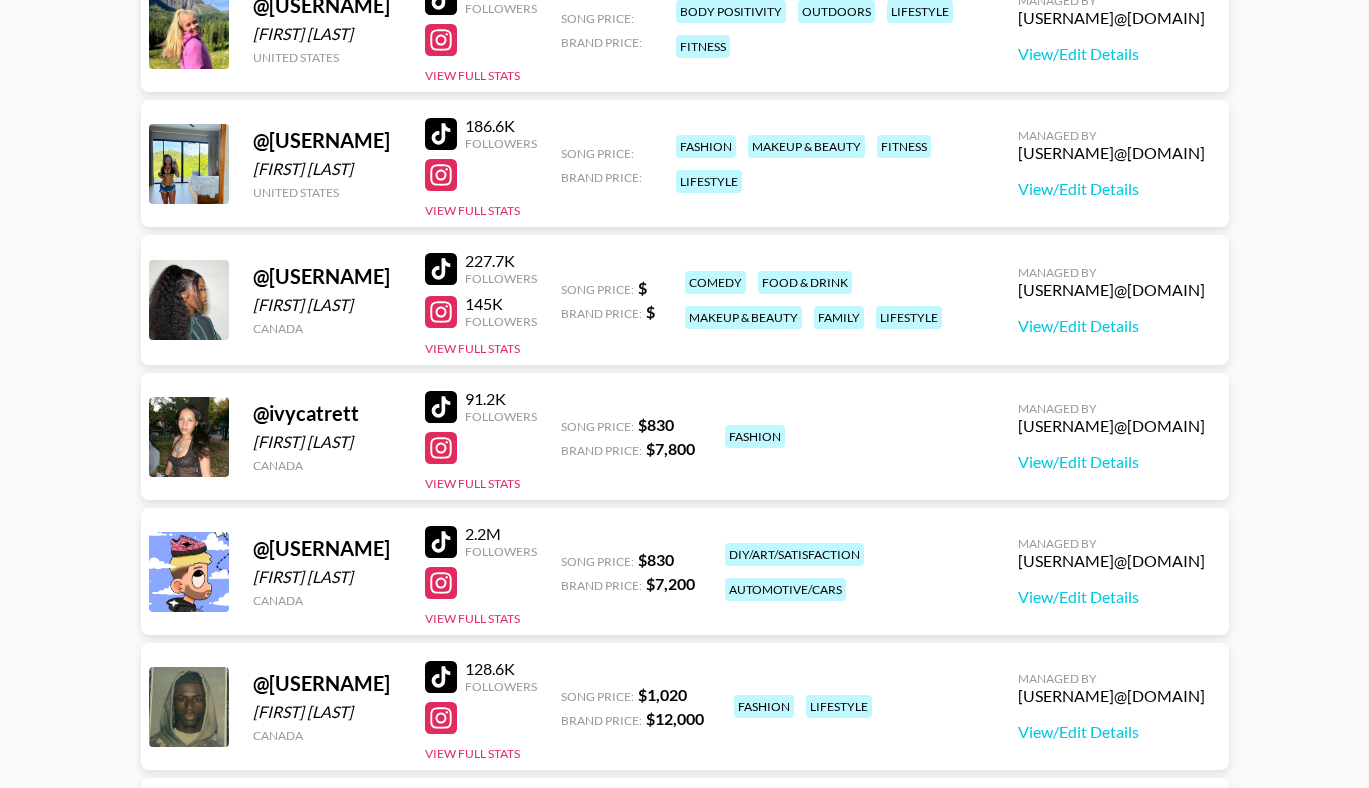 click at bounding box center [441, 134] 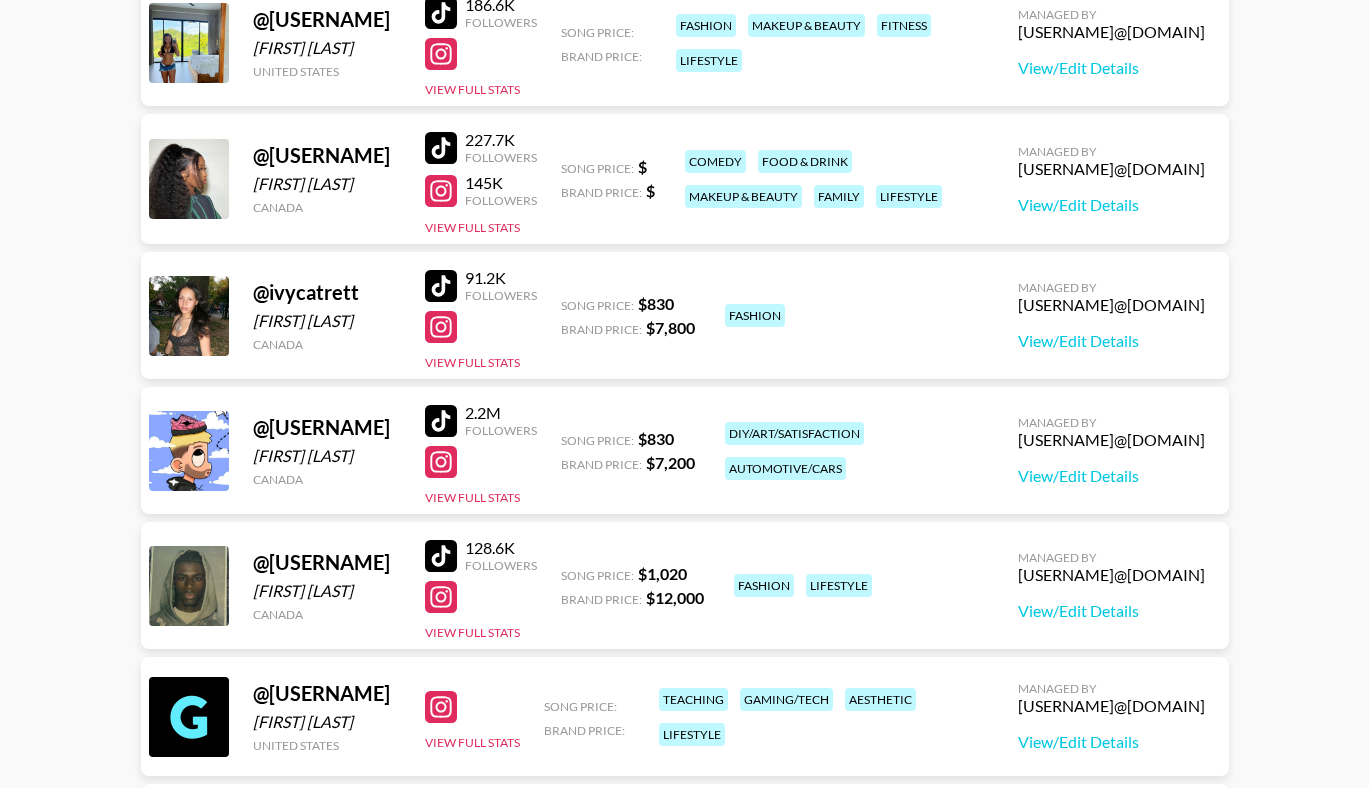 scroll, scrollTop: 2365, scrollLeft: 0, axis: vertical 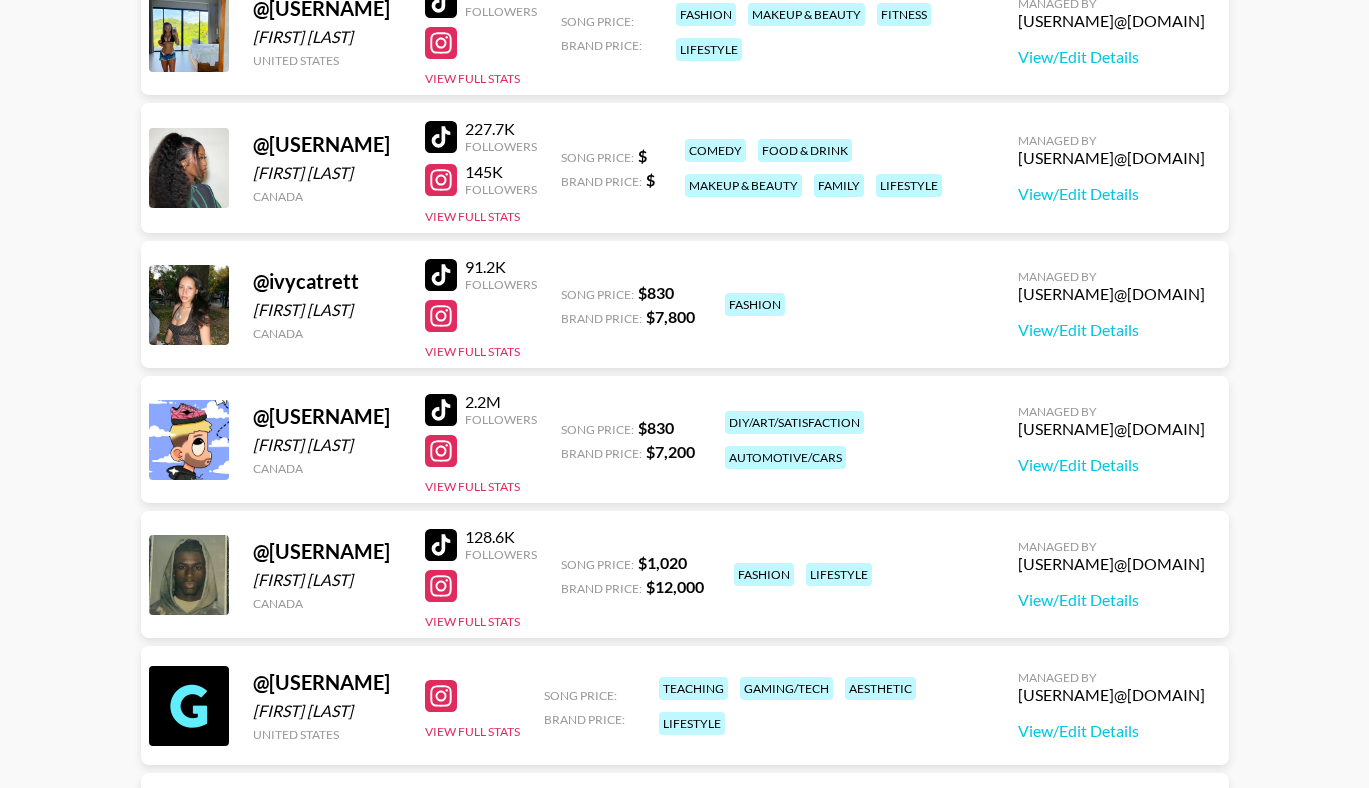 click at bounding box center [441, 275] 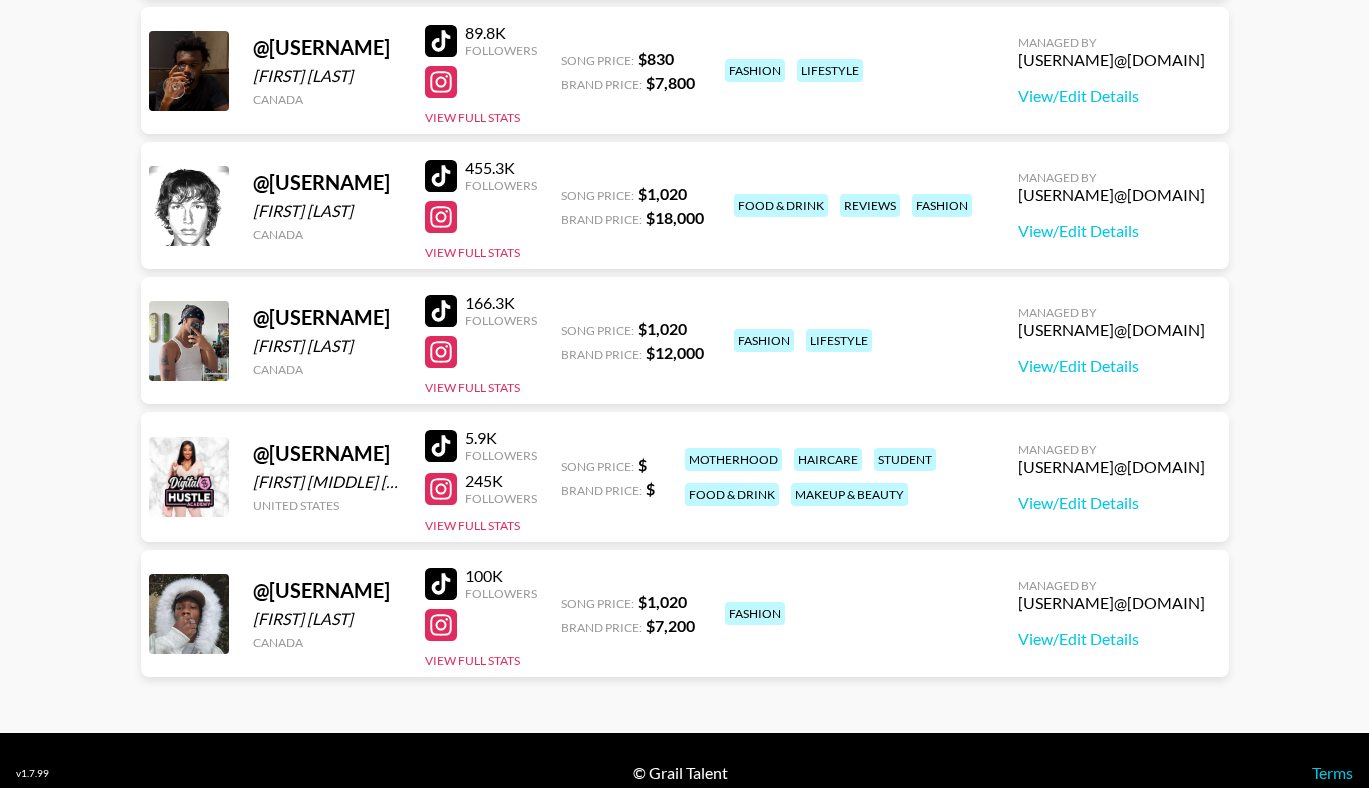 scroll, scrollTop: 3402, scrollLeft: 0, axis: vertical 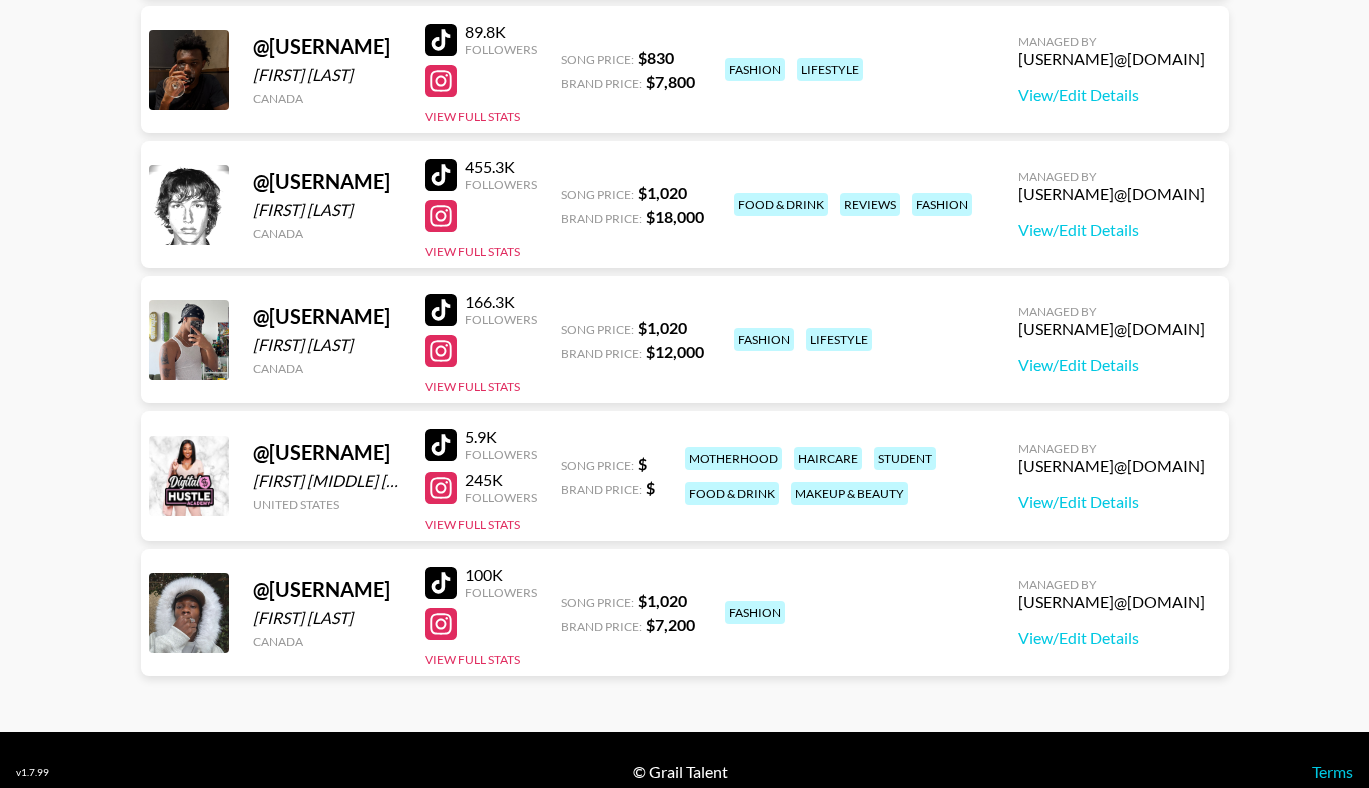 click at bounding box center [441, 175] 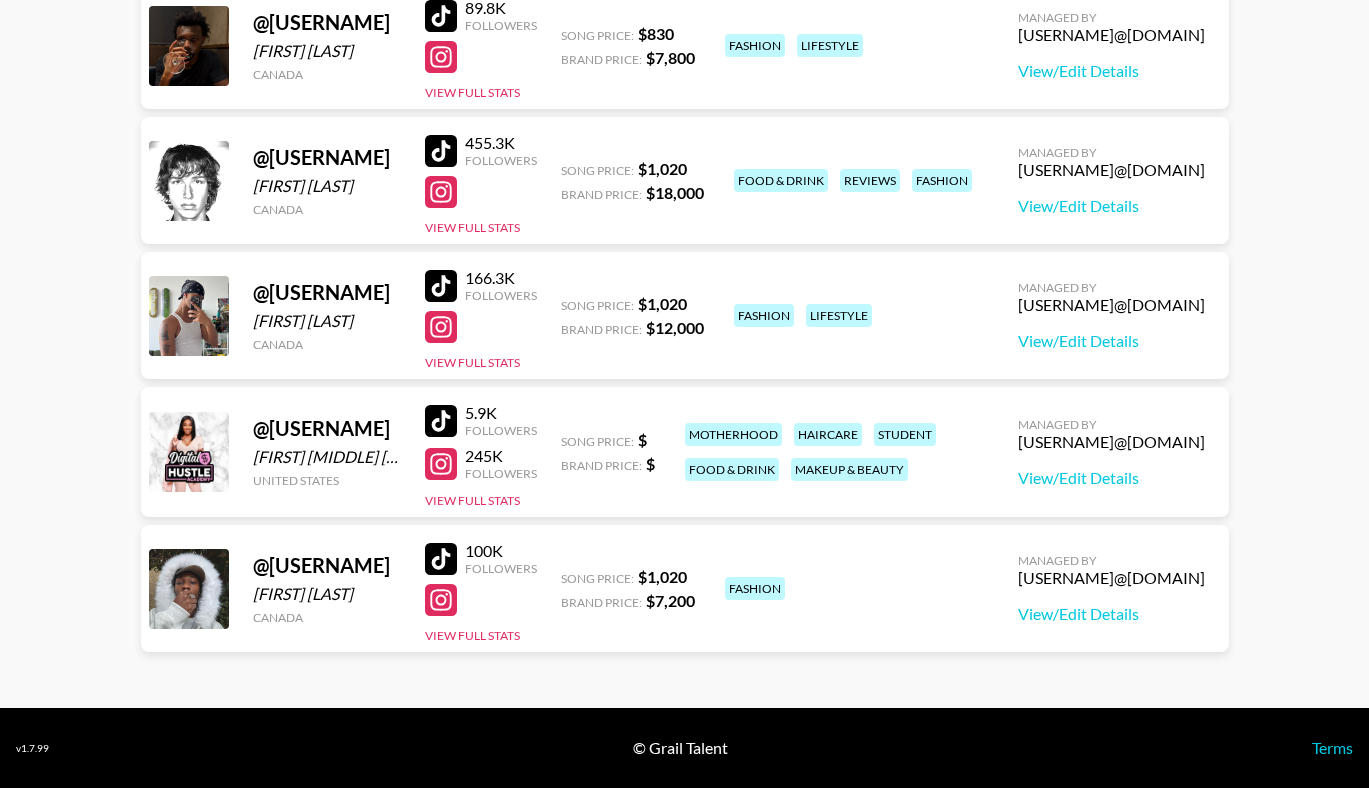 click at bounding box center (441, 559) 